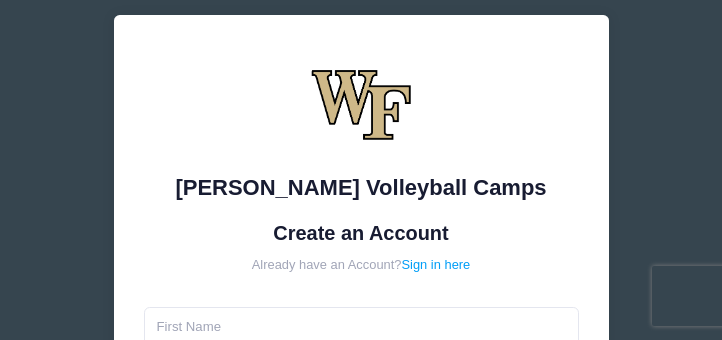 scroll, scrollTop: 206, scrollLeft: 0, axis: vertical 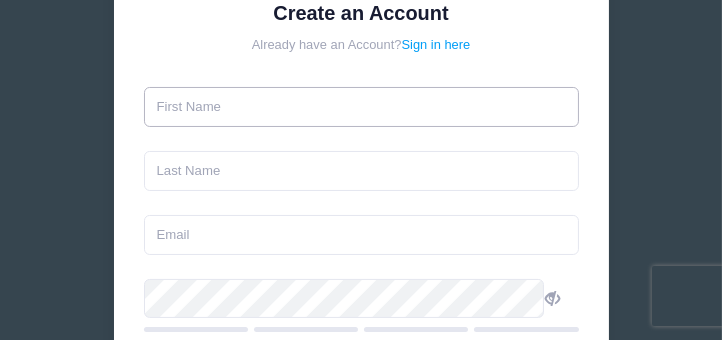 click at bounding box center [361, 107] 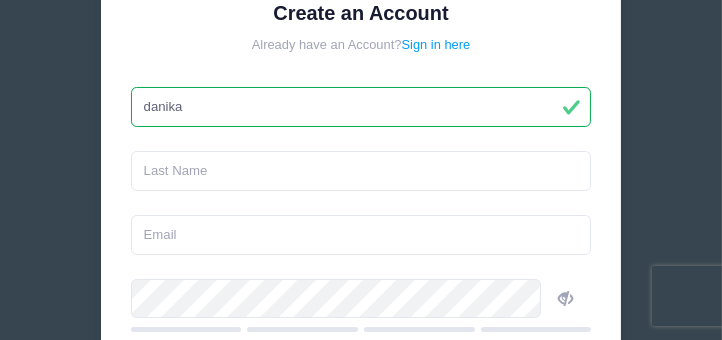 type on "danika" 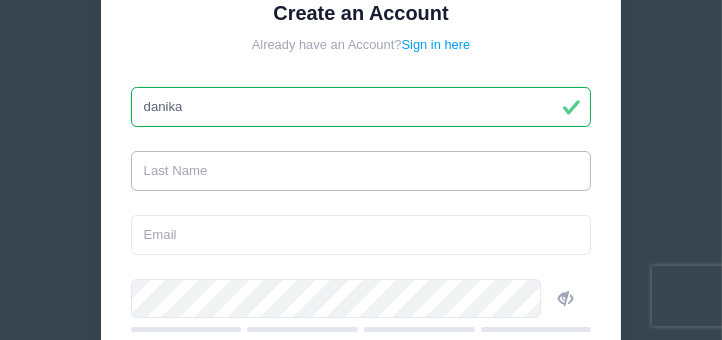 click at bounding box center (361, 171) 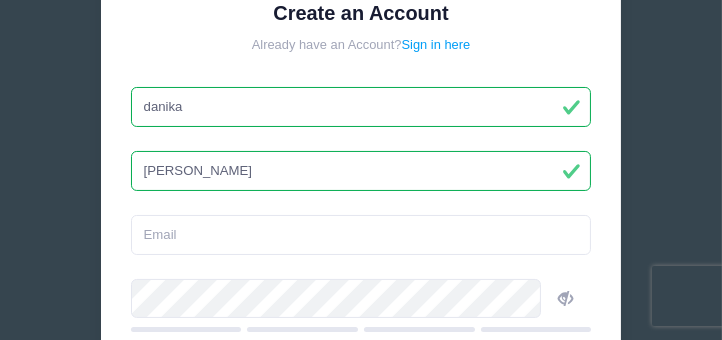 type on "[PERSON_NAME]" 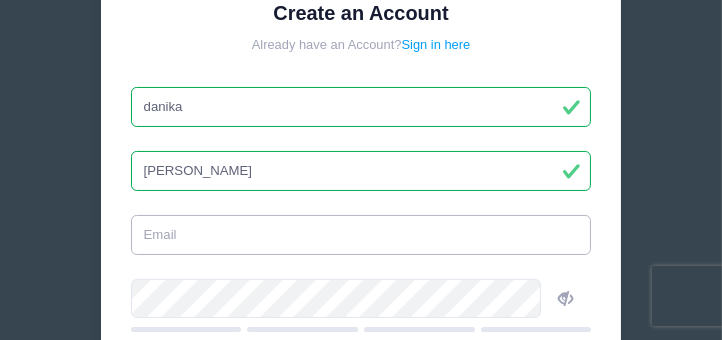 click at bounding box center [361, 235] 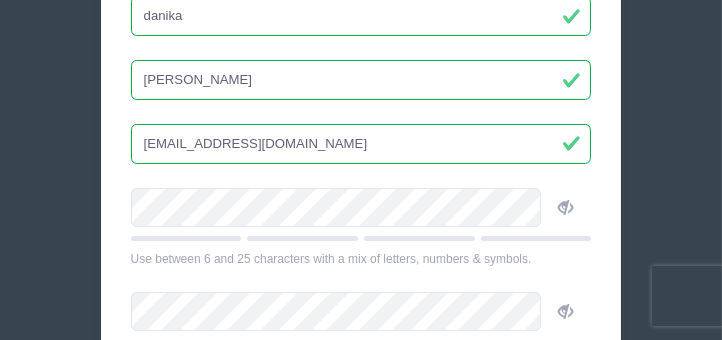 scroll, scrollTop: 315, scrollLeft: 0, axis: vertical 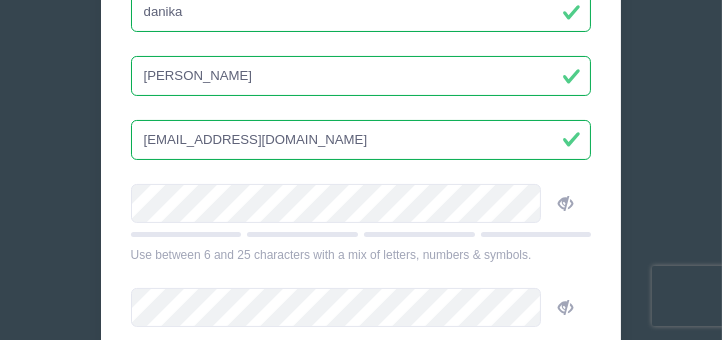 type on "[EMAIL_ADDRESS][DOMAIN_NAME]" 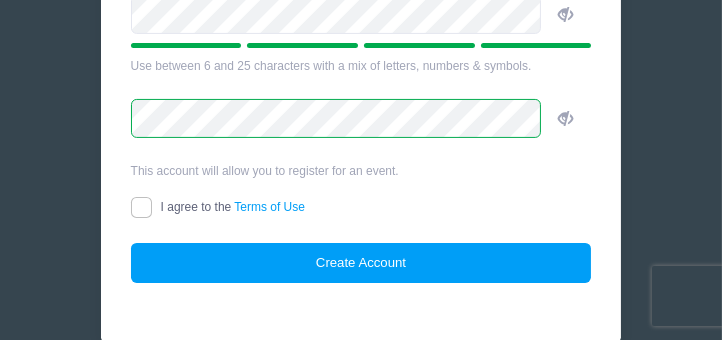 scroll, scrollTop: 520, scrollLeft: 0, axis: vertical 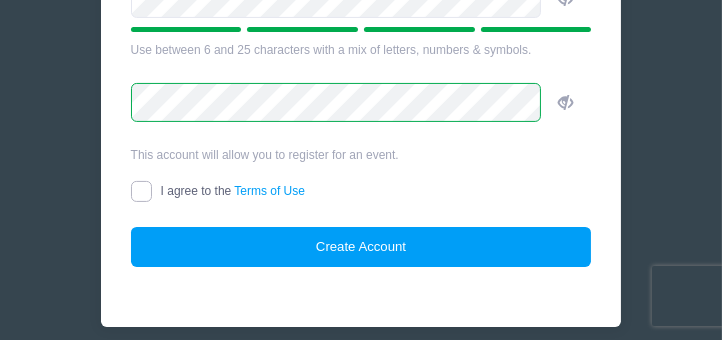 click on "I agree to the
Terms of Use" at bounding box center (141, 191) 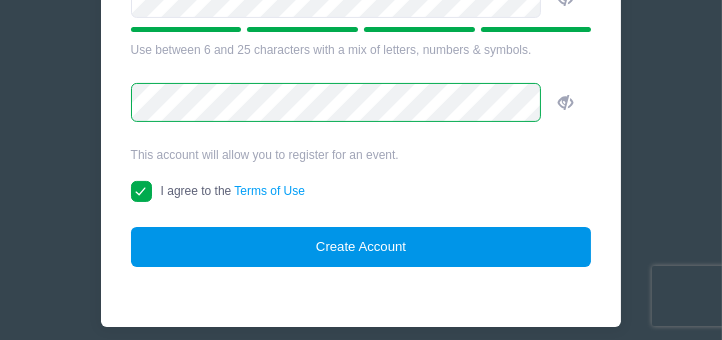 click on "Create Account" at bounding box center (361, 247) 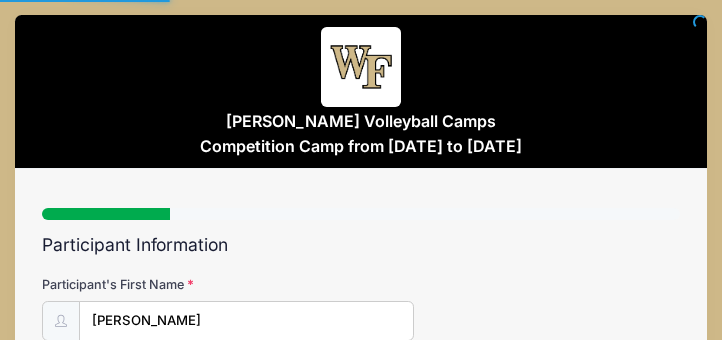 scroll, scrollTop: 0, scrollLeft: 0, axis: both 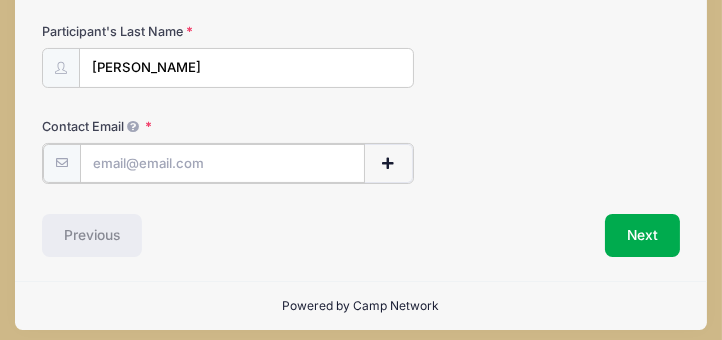 click on "Contact Email" at bounding box center (222, 164) 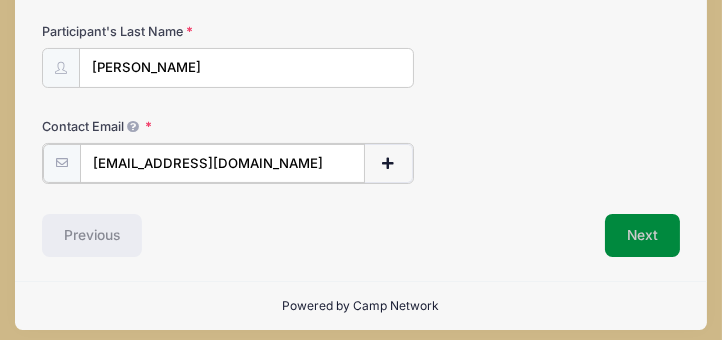 type on "[EMAIL_ADDRESS][DOMAIN_NAME]" 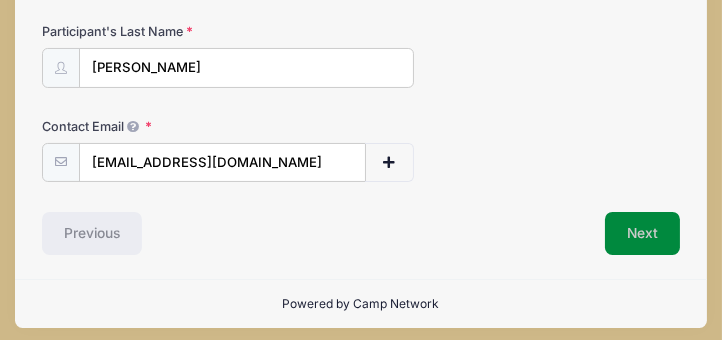 click on "Next" at bounding box center (642, 233) 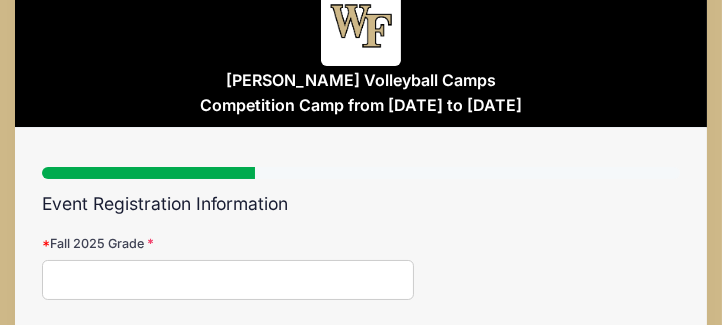 scroll, scrollTop: 43, scrollLeft: 0, axis: vertical 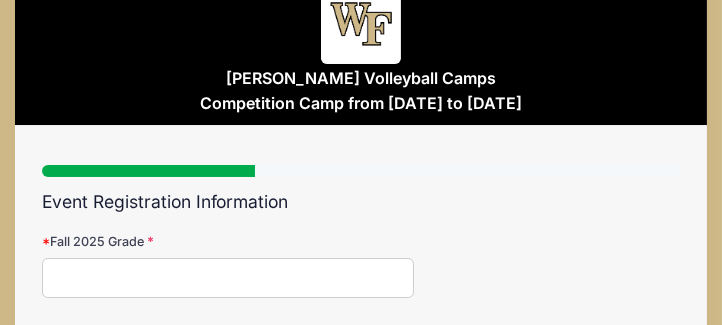click on "Fall 2025 Grade" at bounding box center (228, 278) 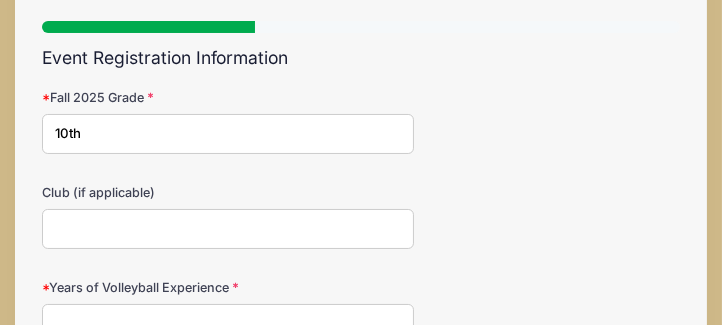 scroll, scrollTop: 189, scrollLeft: 0, axis: vertical 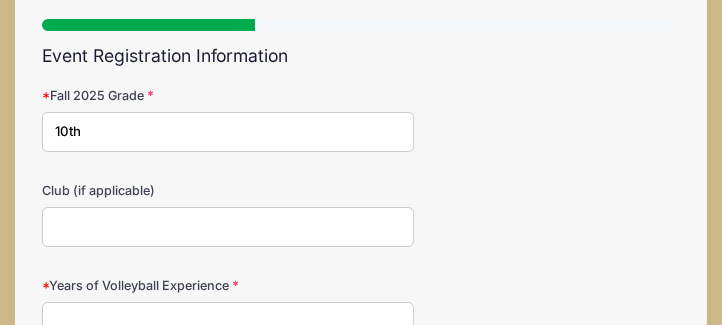 type on "10th" 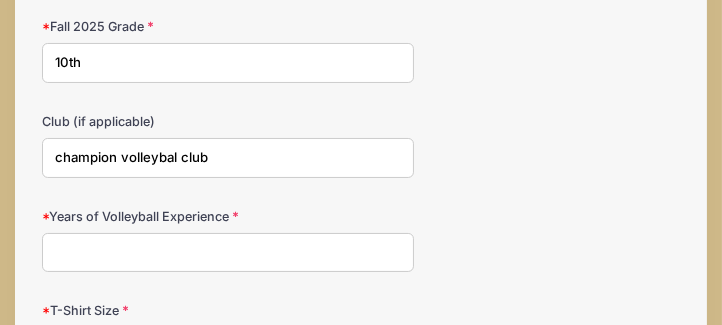 scroll, scrollTop: 258, scrollLeft: 0, axis: vertical 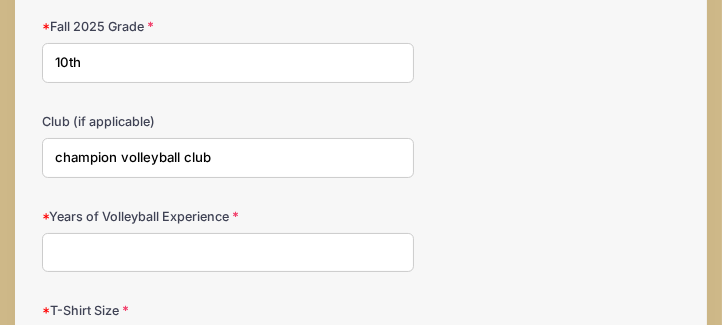 type on "champion volleyball club" 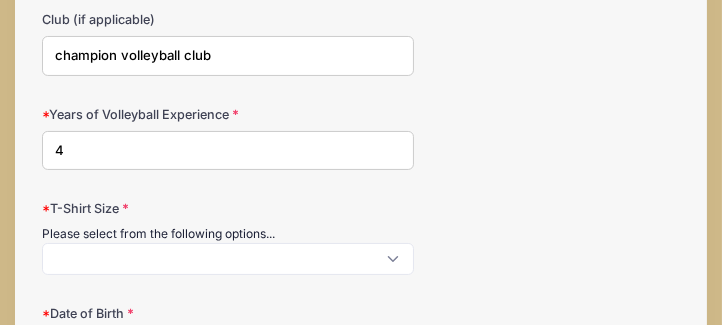 scroll, scrollTop: 406, scrollLeft: 0, axis: vertical 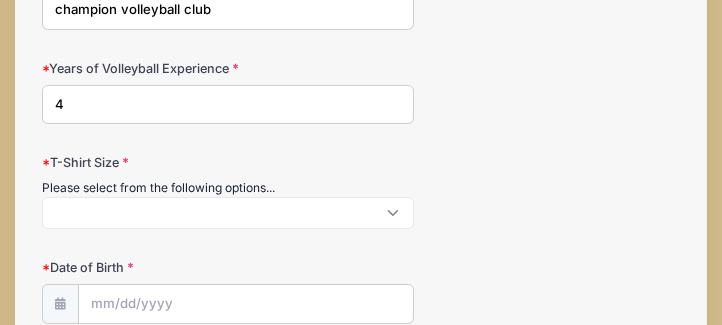 type on "4" 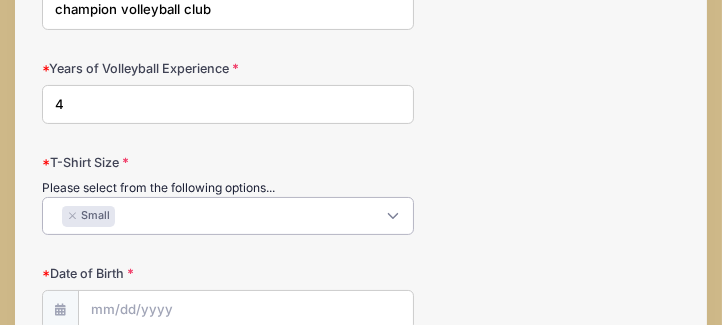 select on "Small" 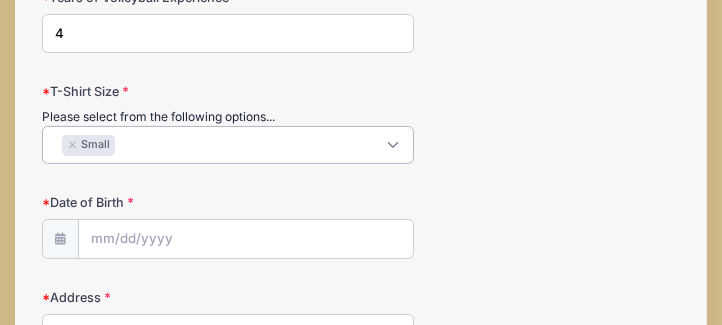 scroll, scrollTop: 481, scrollLeft: 0, axis: vertical 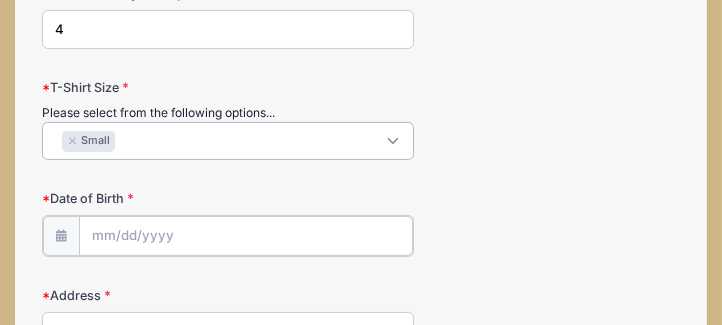 click on "Date of Birth" at bounding box center [246, 236] 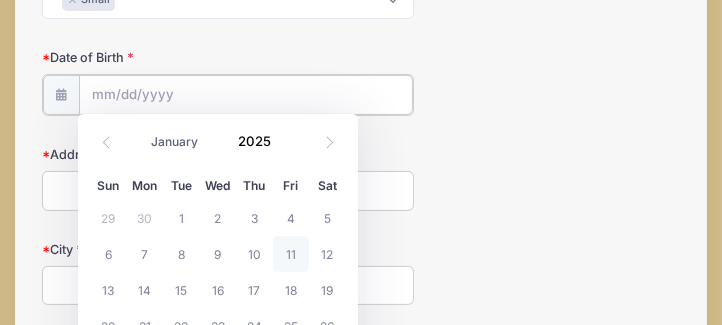 scroll, scrollTop: 624, scrollLeft: 0, axis: vertical 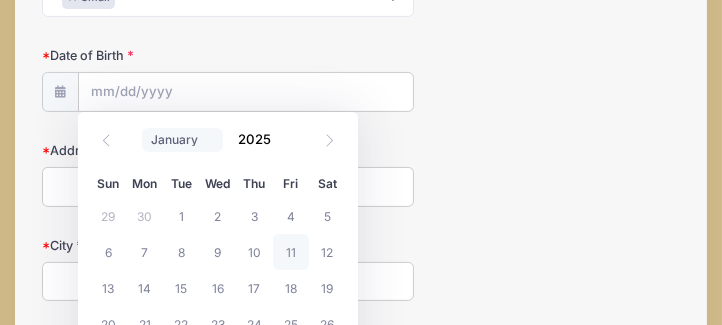 click on "January February March April May June July August September October November December" at bounding box center [182, 140] 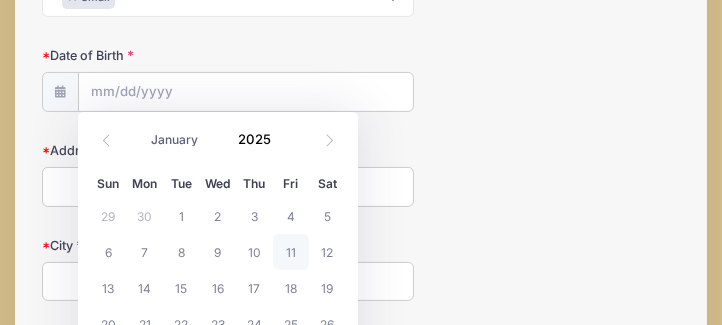 select on "7" 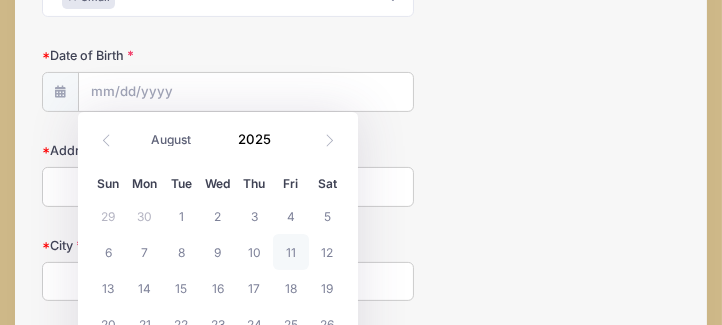 click on "January February March April May June July August September October November December" at bounding box center [182, 140] 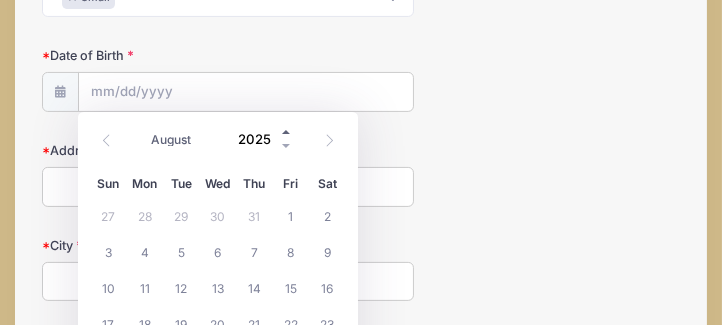 click at bounding box center (287, 132) 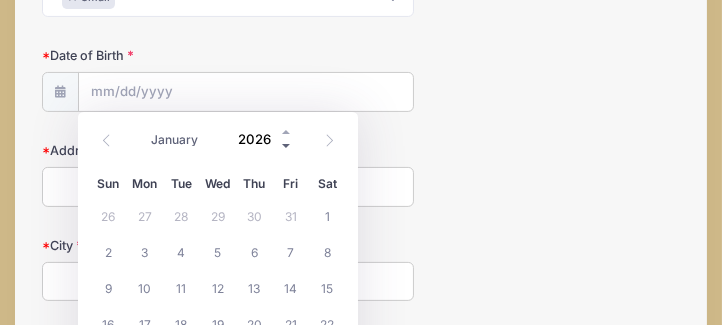click at bounding box center [287, 146] 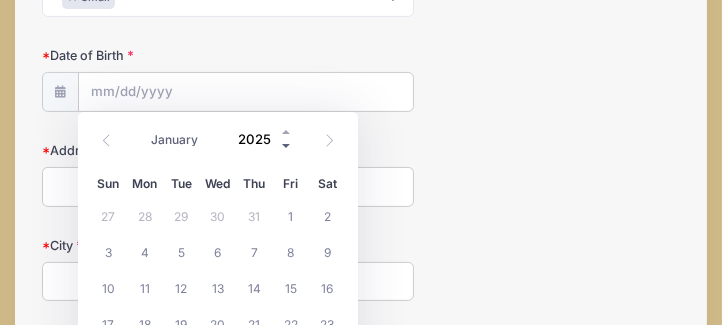 click at bounding box center (287, 146) 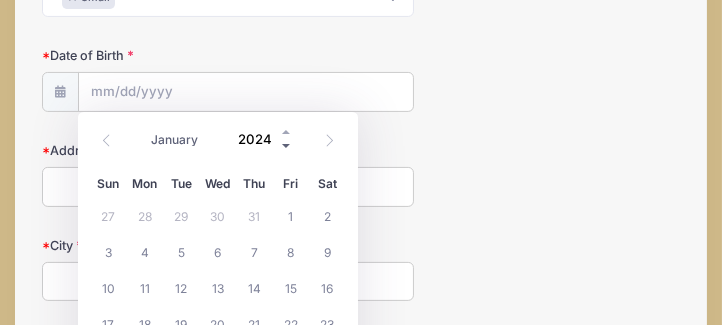 click at bounding box center [287, 146] 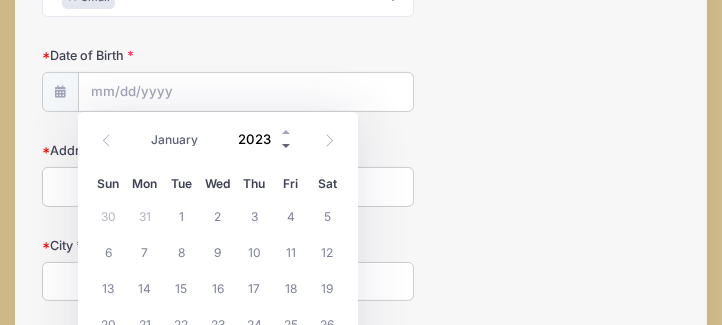 click at bounding box center [287, 146] 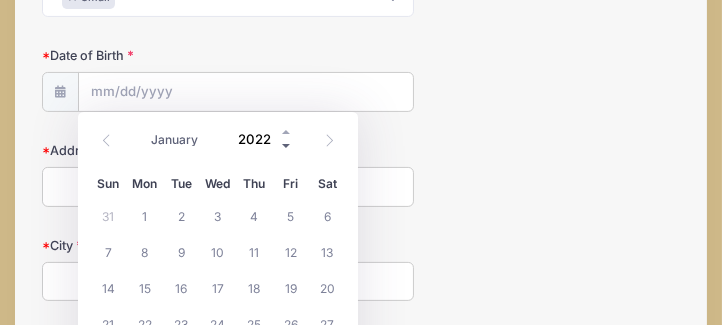 click at bounding box center (287, 146) 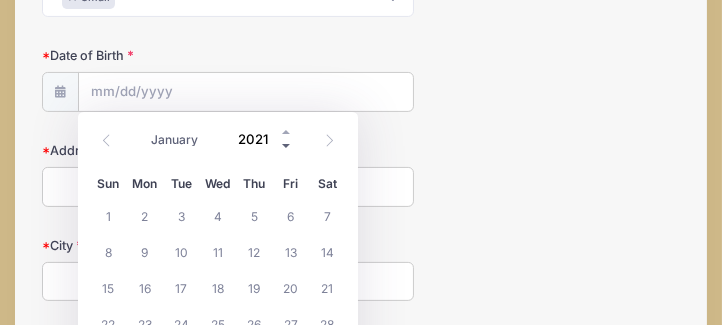 click at bounding box center [287, 146] 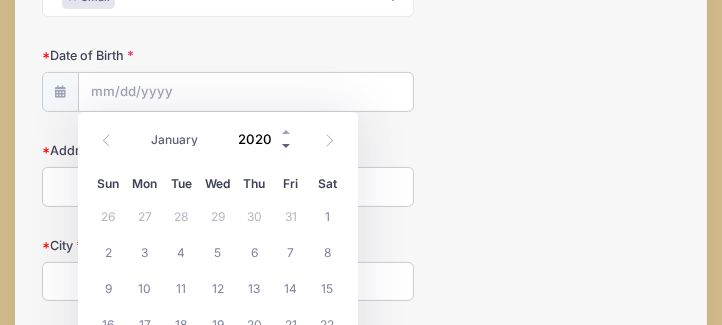 click at bounding box center (287, 146) 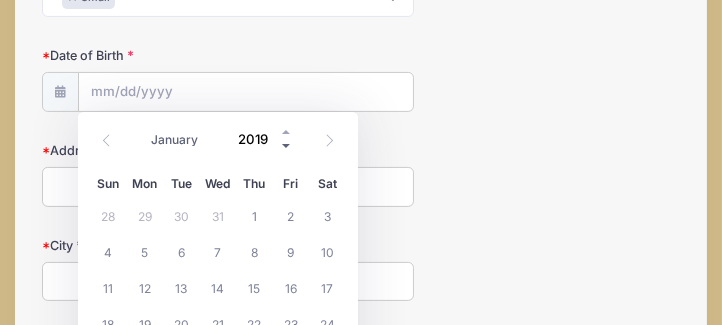click at bounding box center [287, 146] 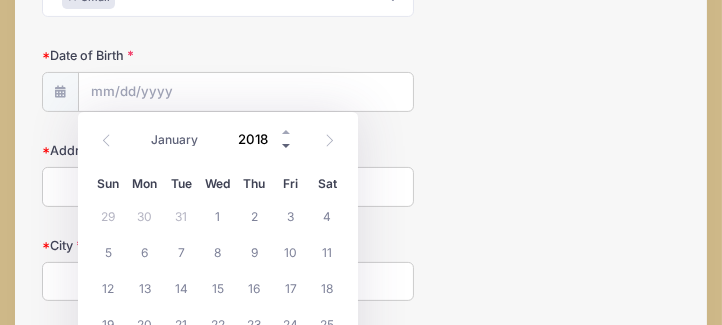 click at bounding box center (287, 146) 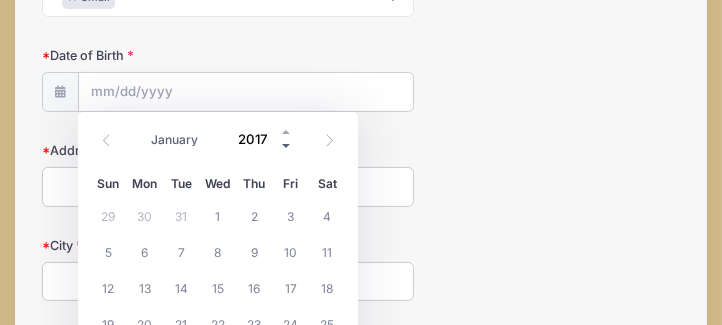 click at bounding box center (287, 146) 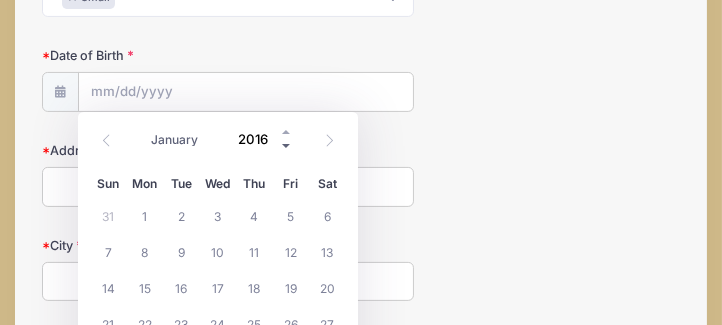 click at bounding box center (287, 146) 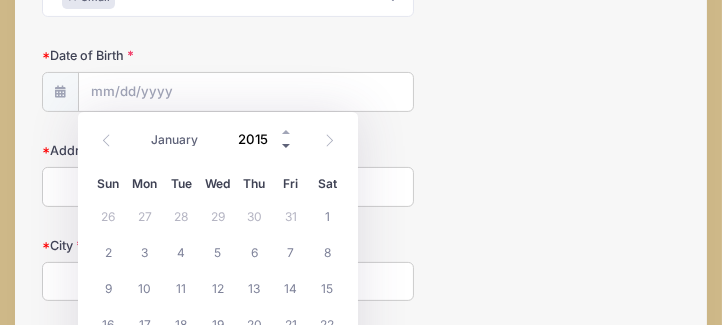 click at bounding box center [287, 146] 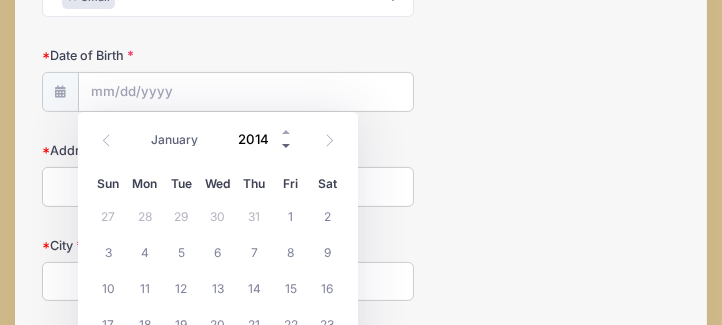 click at bounding box center (287, 146) 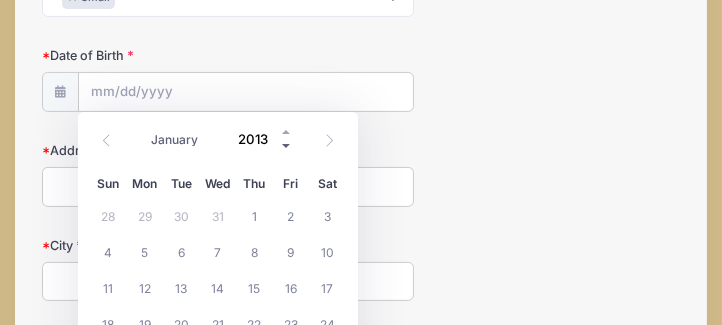 click at bounding box center (287, 146) 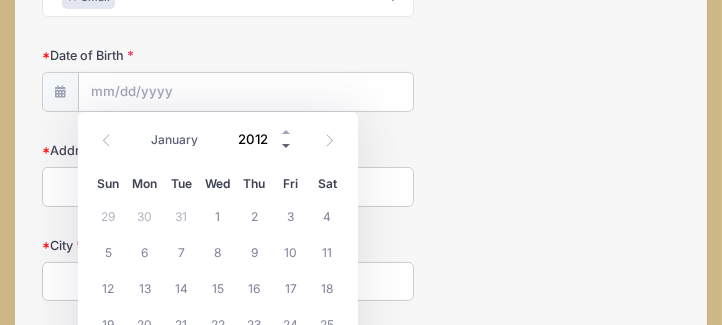 click at bounding box center (287, 146) 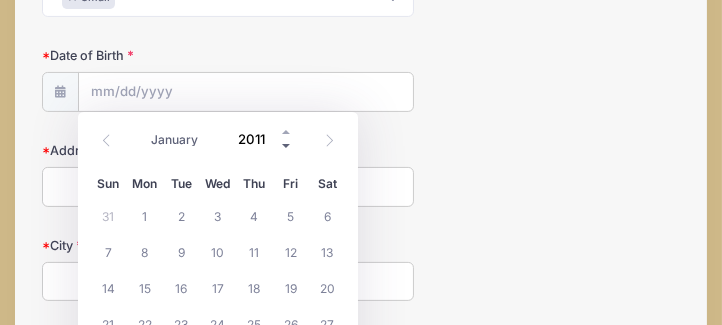 click at bounding box center (287, 146) 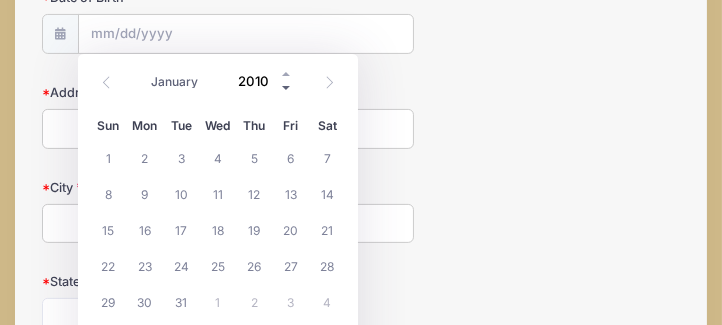 scroll, scrollTop: 684, scrollLeft: 0, axis: vertical 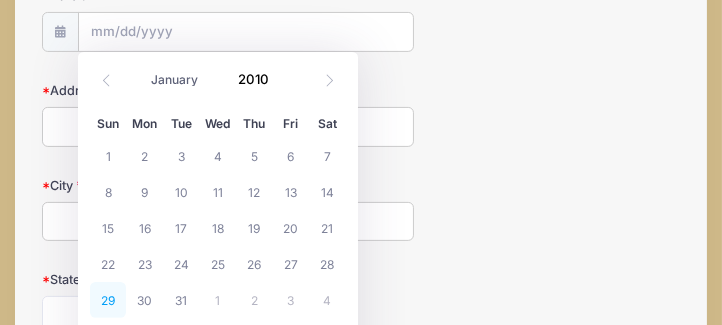 click on "29" at bounding box center [108, 300] 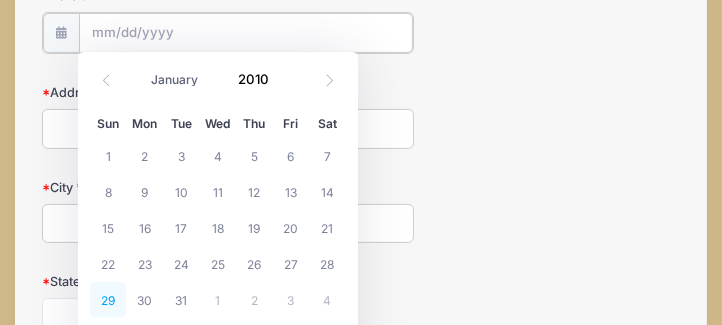 type on "08/29/2010" 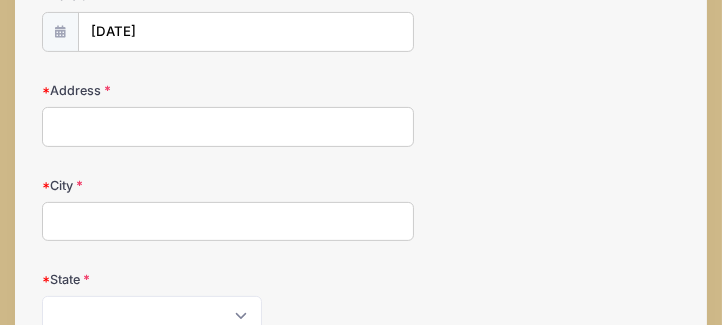 click on "Address" at bounding box center (228, 127) 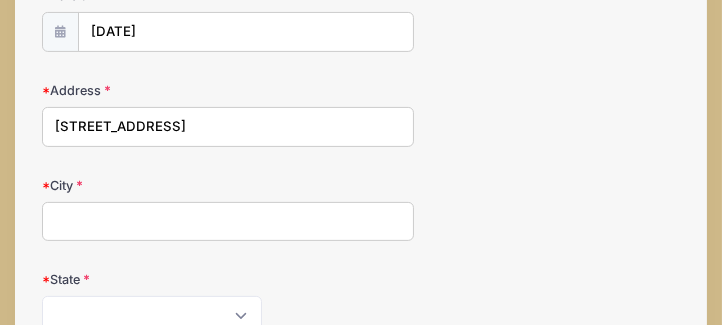 type on "5949 stanleyville Dr" 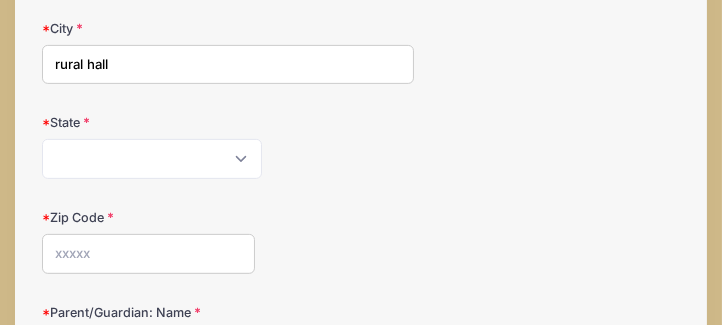 scroll, scrollTop: 839, scrollLeft: 0, axis: vertical 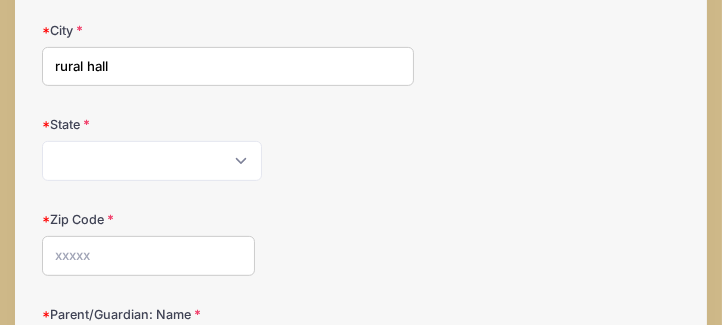 type on "rural hall" 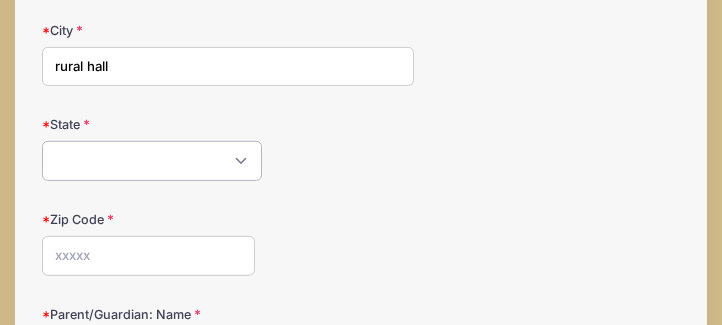 click on "Alabama Alaska American Samoa Arizona Arkansas Armed Forces Africa Armed Forces Americas Armed Forces Canada Armed Forces Europe Armed Forces Middle East Armed Forces Pacific California Colorado Connecticut Delaware District of Columbia Federated States Of Micronesia Florida Georgia Guam Hawaii Idaho Illinois Indiana Iowa Kansas Kentucky Louisiana Maine Marshall Islands Maryland Massachusetts Michigan Minnesota Mississippi Missouri Montana Nebraska Nevada New Hampshire New Jersey New Mexico New York North Carolina North Dakota Northern Mariana Islands Ohio Oklahoma Oregon Palau Pennsylvania Puerto Rico Rhode Island South Carolina South Dakota Tennessee Texas Utah Vermont Virgin Islands Virginia Washington West Virginia Wisconsin Wyoming Other-Canada Other" at bounding box center [152, 161] 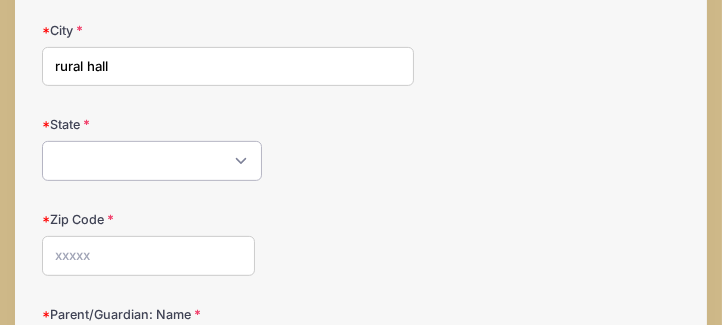select on "NC" 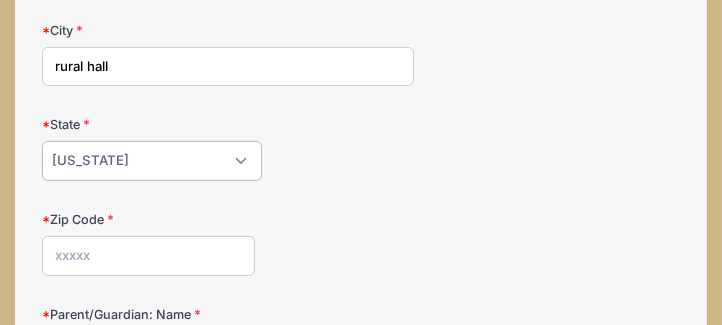 click on "Alabama Alaska American Samoa Arizona Arkansas Armed Forces Africa Armed Forces Americas Armed Forces Canada Armed Forces Europe Armed Forces Middle East Armed Forces Pacific California Colorado Connecticut Delaware District of Columbia Federated States Of Micronesia Florida Georgia Guam Hawaii Idaho Illinois Indiana Iowa Kansas Kentucky Louisiana Maine Marshall Islands Maryland Massachusetts Michigan Minnesota Mississippi Missouri Montana Nebraska Nevada New Hampshire New Jersey New Mexico New York North Carolina North Dakota Northern Mariana Islands Ohio Oklahoma Oregon Palau Pennsylvania Puerto Rico Rhode Island South Carolina South Dakota Tennessee Texas Utah Vermont Virgin Islands Virginia Washington West Virginia Wisconsin Wyoming Other-Canada Other" at bounding box center [152, 161] 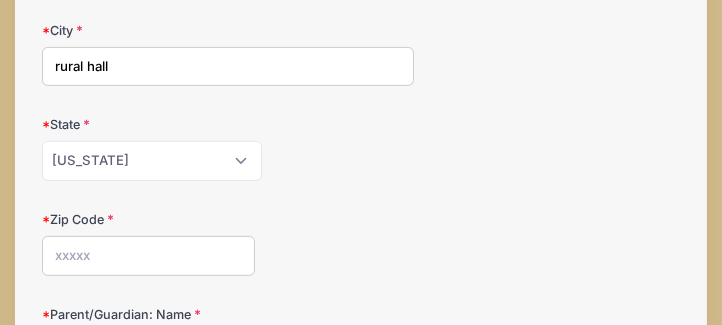 click on "Zip Code" at bounding box center [148, 256] 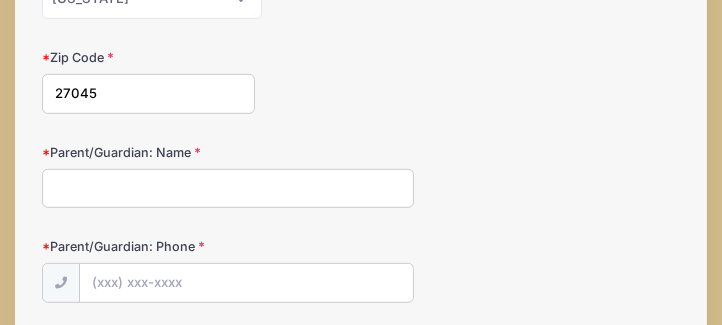 scroll, scrollTop: 1003, scrollLeft: 0, axis: vertical 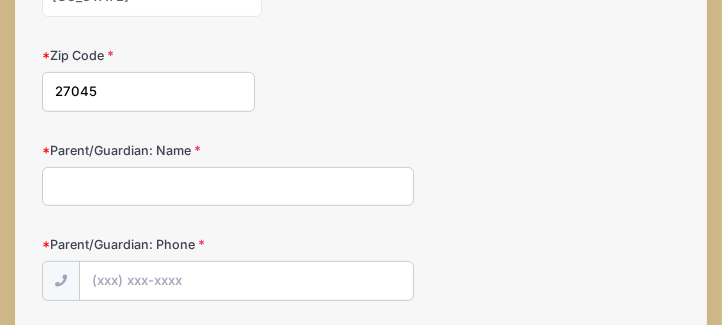 type on "27045" 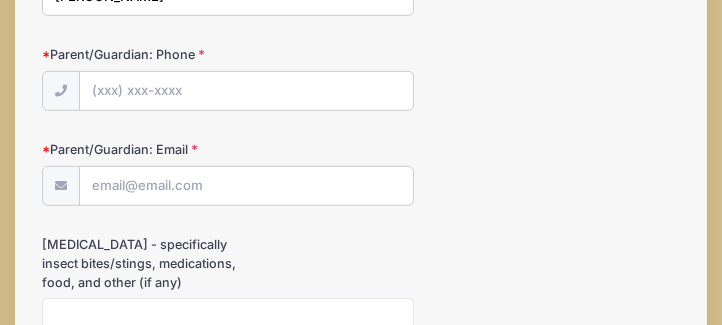 scroll, scrollTop: 1194, scrollLeft: 0, axis: vertical 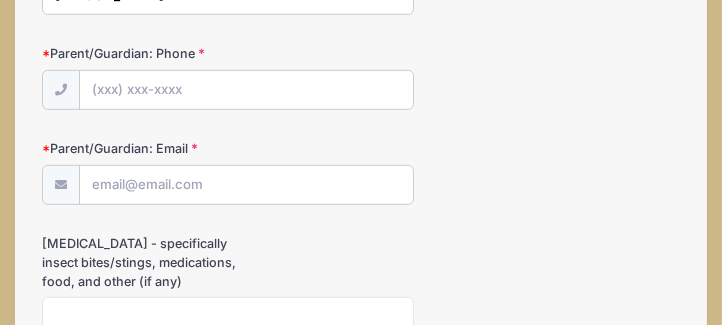 type on "danika speer" 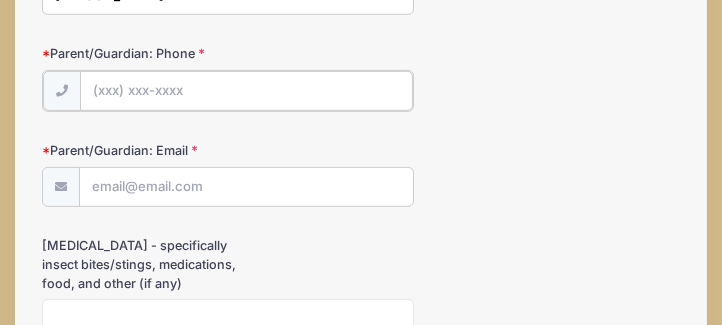 click on "Parent/Guardian: Phone" at bounding box center [246, 91] 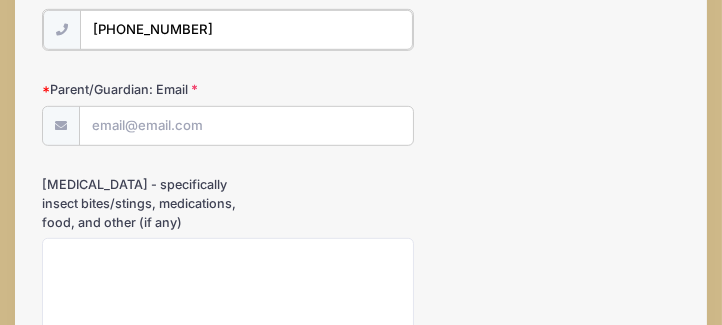 scroll, scrollTop: 1256, scrollLeft: 0, axis: vertical 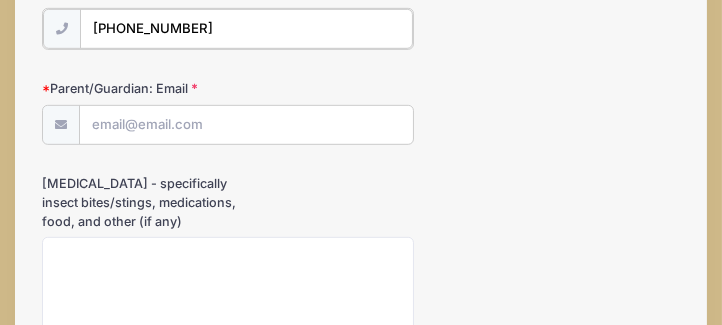type on "(336) 422-3544" 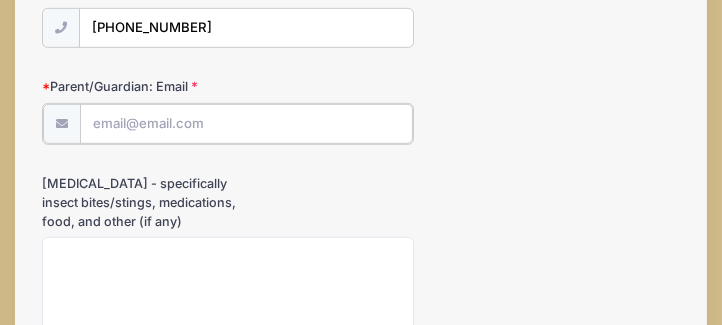click on "Parent/Guardian: Email" at bounding box center [246, 124] 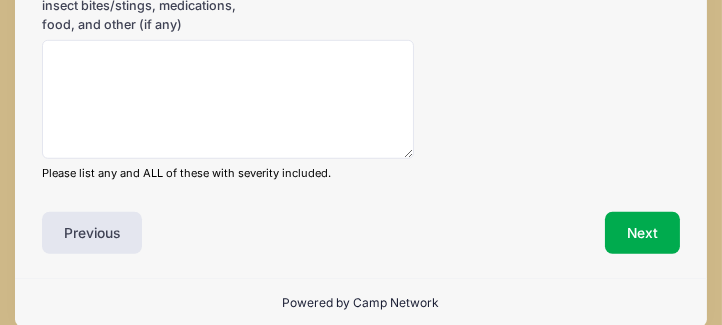scroll, scrollTop: 1463, scrollLeft: 0, axis: vertical 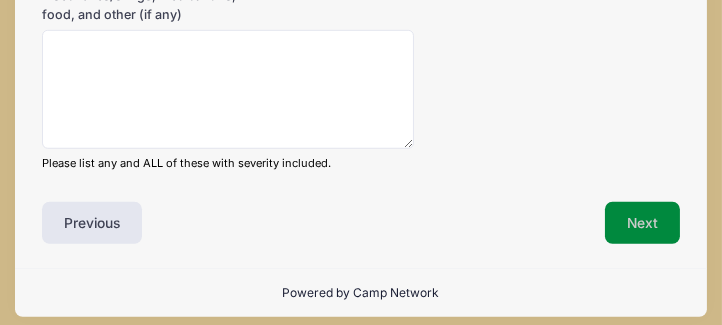 type on "[EMAIL_ADDRESS][DOMAIN_NAME]" 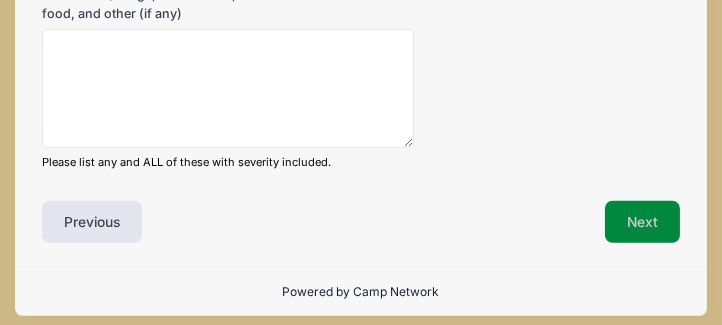 click on "Next" at bounding box center (642, 222) 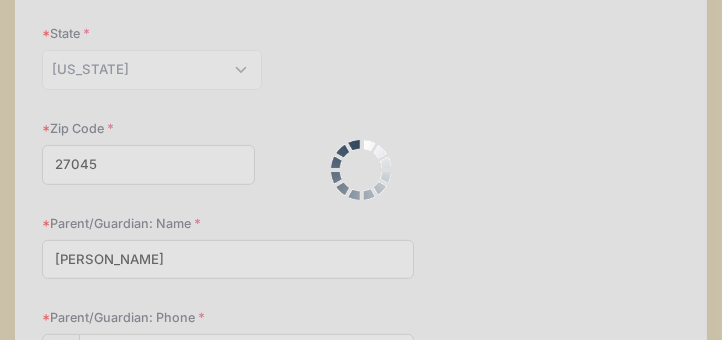 scroll, scrollTop: 0, scrollLeft: 0, axis: both 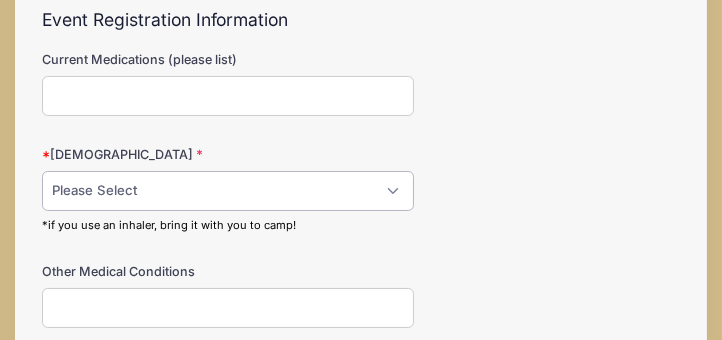 click on "Please Select Yes
No" at bounding box center [228, 191] 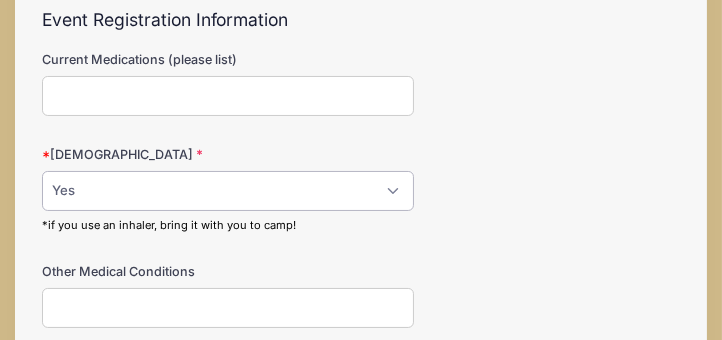 click on "Please Select Yes
No" at bounding box center [228, 191] 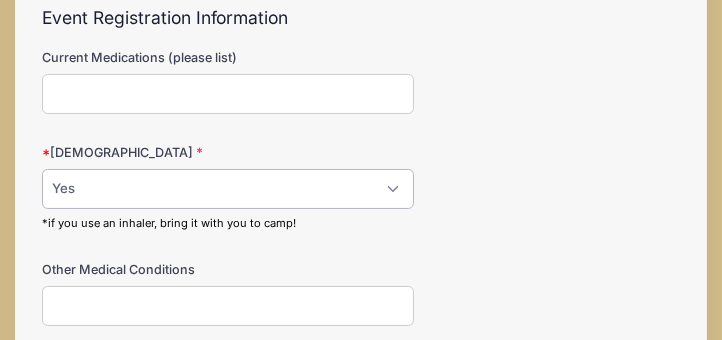 scroll, scrollTop: 229, scrollLeft: 0, axis: vertical 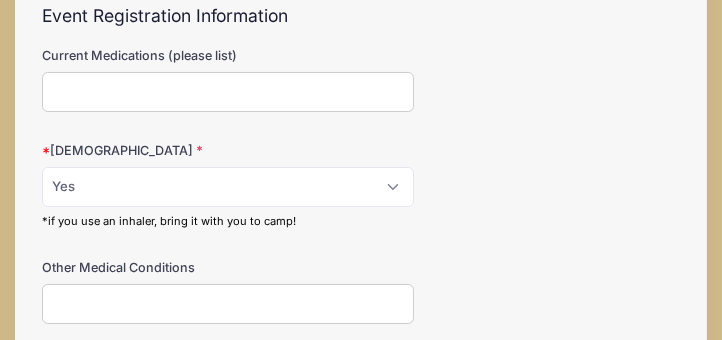 click on "Current Medications (please list)" at bounding box center (228, 92) 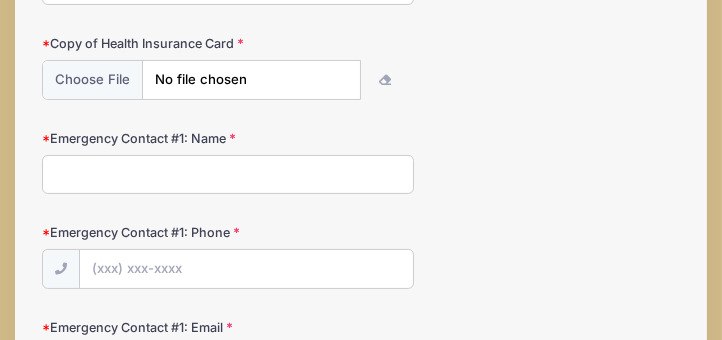 scroll, scrollTop: 550, scrollLeft: 0, axis: vertical 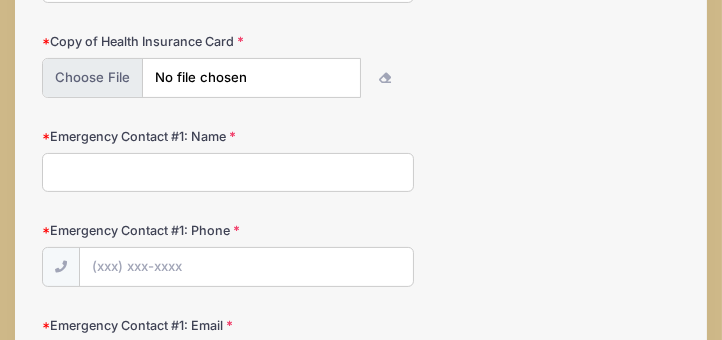 type on "meloxicam" 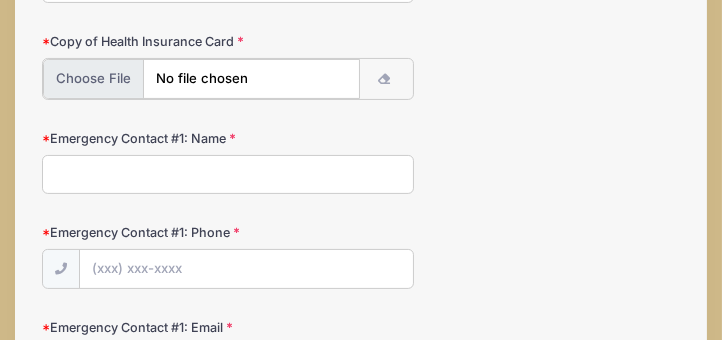 click at bounding box center [201, 79] 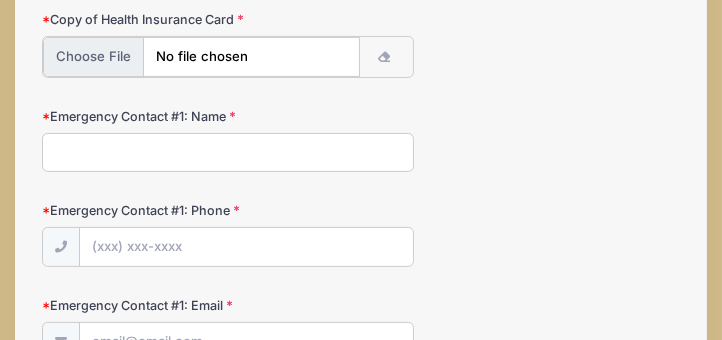 scroll, scrollTop: 574, scrollLeft: 0, axis: vertical 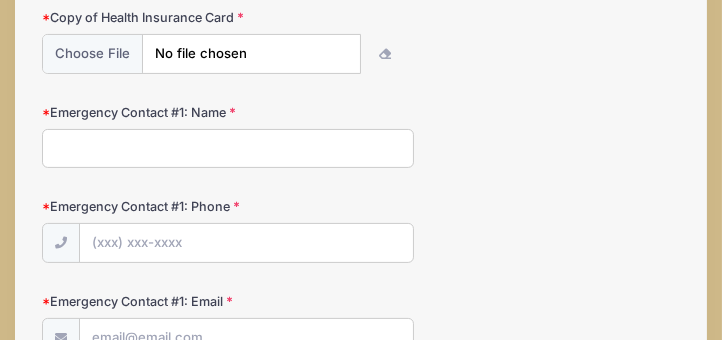 click on "Emergency Contact #1: Name" at bounding box center [228, 149] 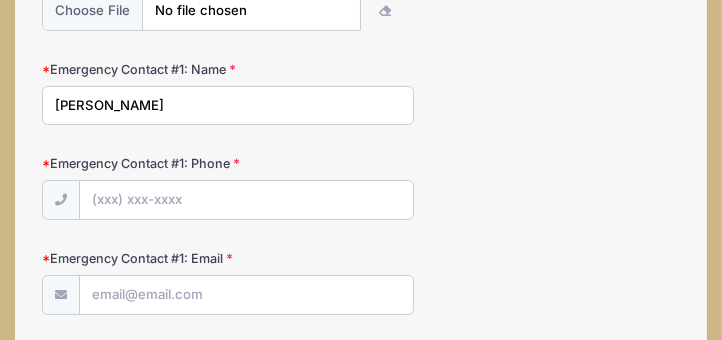 scroll, scrollTop: 620, scrollLeft: 0, axis: vertical 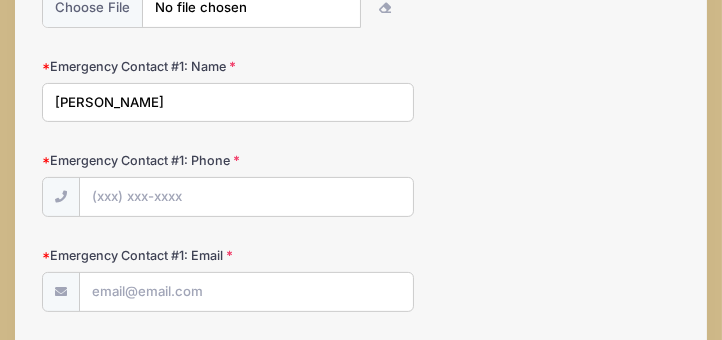type on "Hannah Lopez" 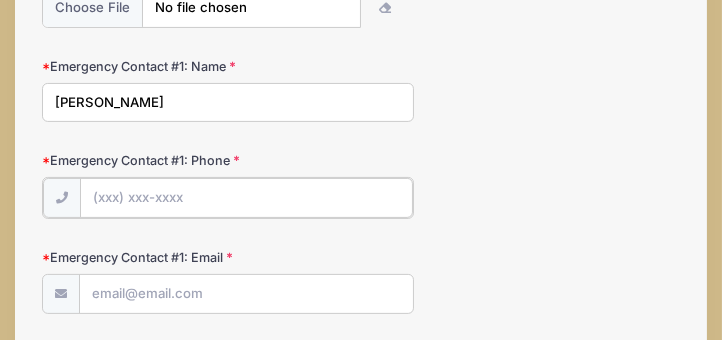 click on "Emergency Contact #1: Phone" at bounding box center (246, 198) 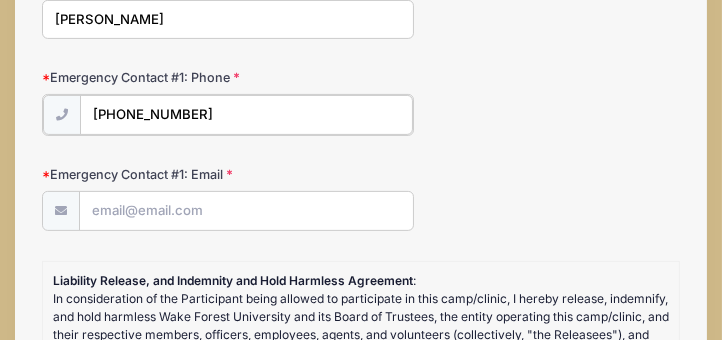 scroll, scrollTop: 720, scrollLeft: 0, axis: vertical 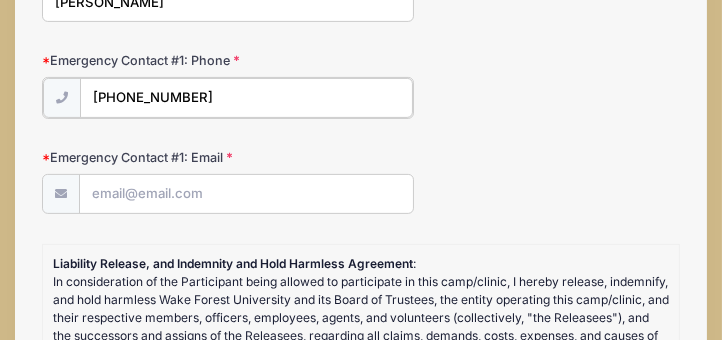 type on "(336) 354-8101" 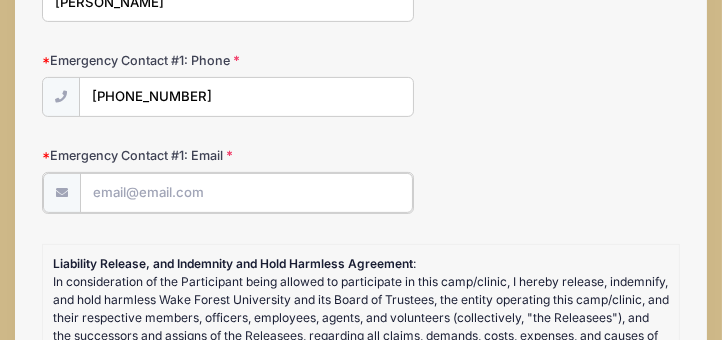 click on "Emergency Contact #1: Email" at bounding box center [246, 193] 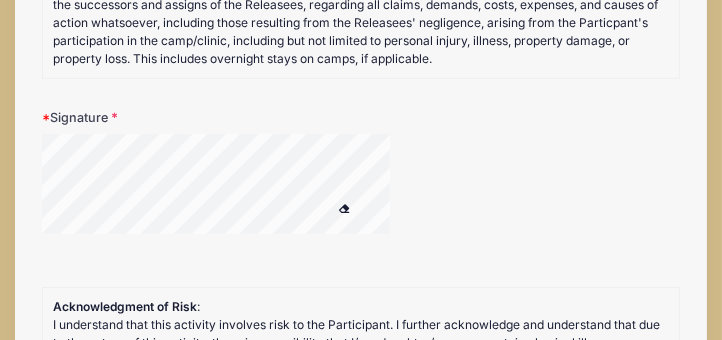 scroll, scrollTop: 1055, scrollLeft: 0, axis: vertical 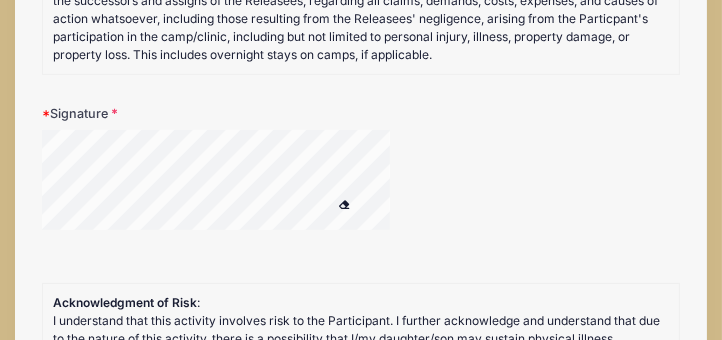 type on "hespeer2002@gmail.com" 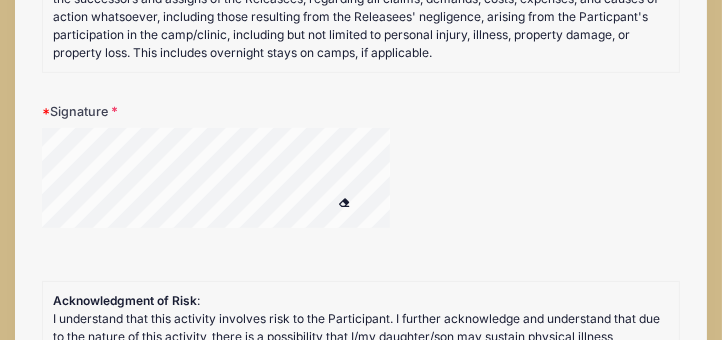 click at bounding box center (345, 202) 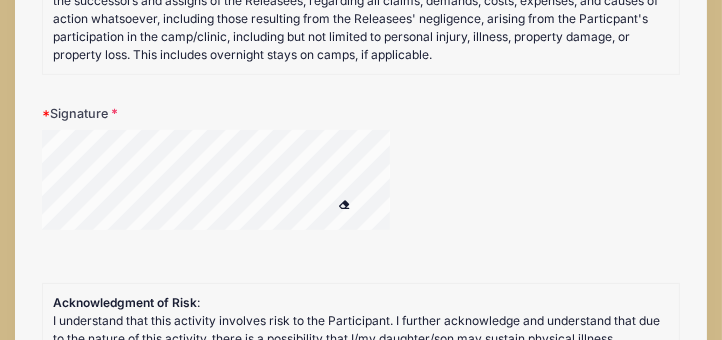 scroll, scrollTop: 0, scrollLeft: 0, axis: both 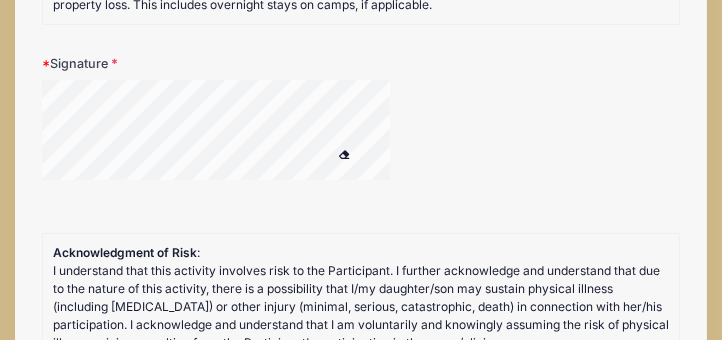 click at bounding box center [345, 154] 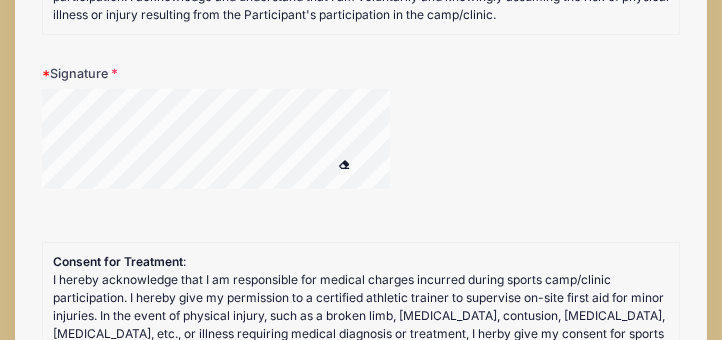 scroll, scrollTop: 1430, scrollLeft: 0, axis: vertical 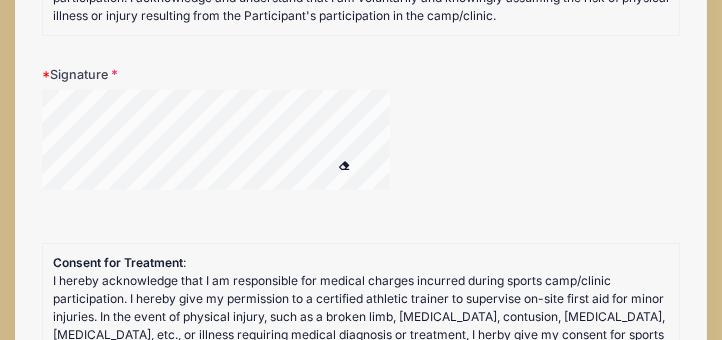 click at bounding box center (345, 165) 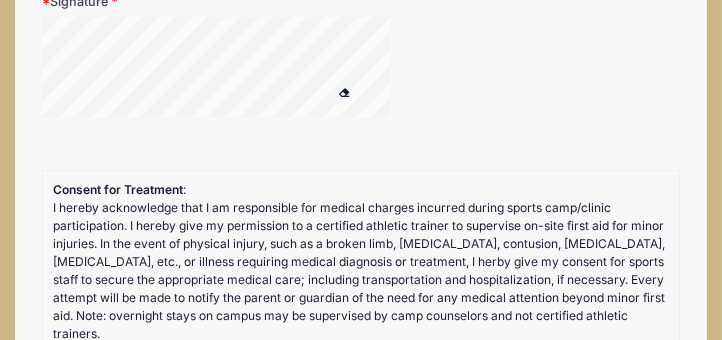 scroll, scrollTop: 1495, scrollLeft: 0, axis: vertical 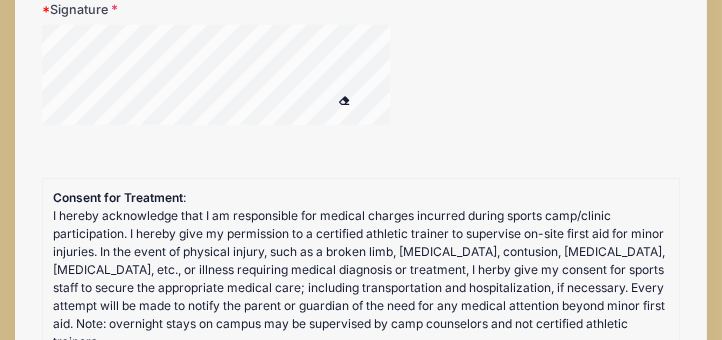 click at bounding box center [345, 100] 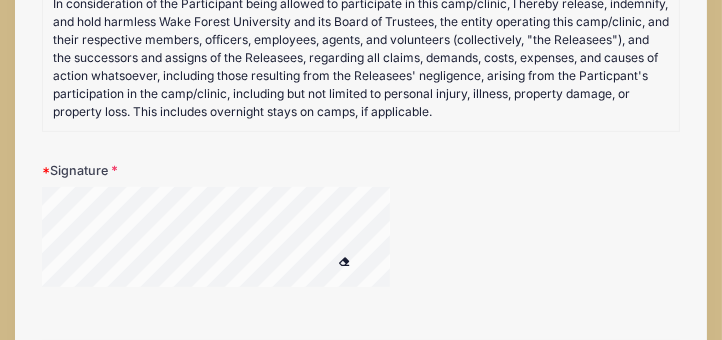 scroll, scrollTop: 1005, scrollLeft: 0, axis: vertical 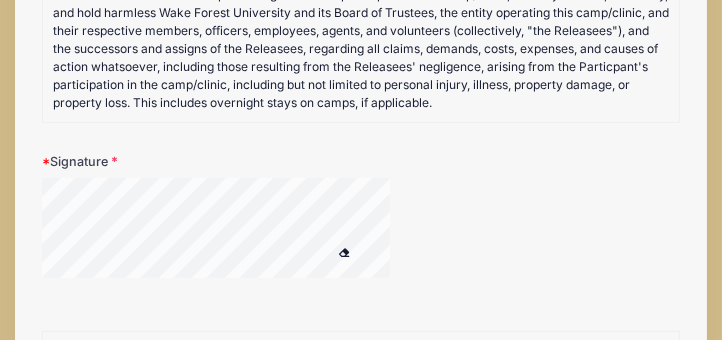 click at bounding box center (345, 252) 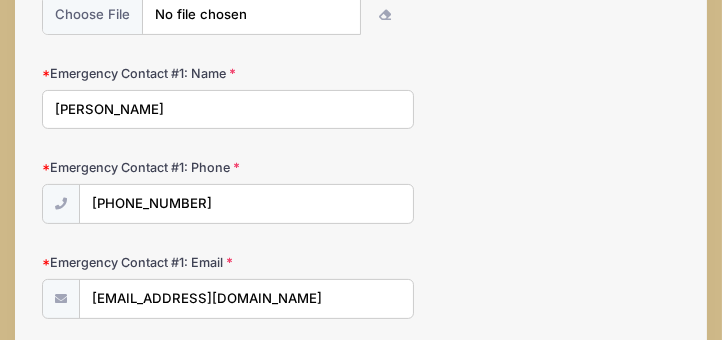 scroll, scrollTop: 605, scrollLeft: 0, axis: vertical 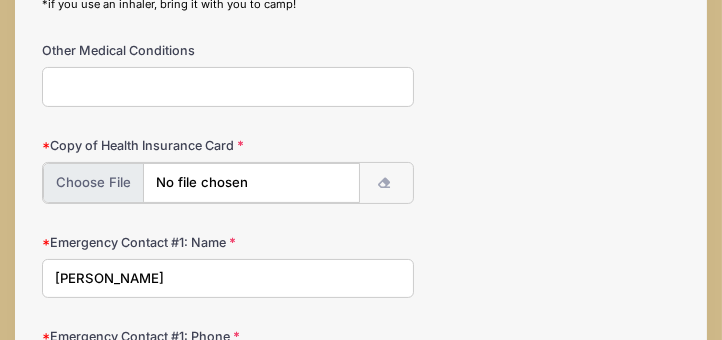 click at bounding box center (201, 183) 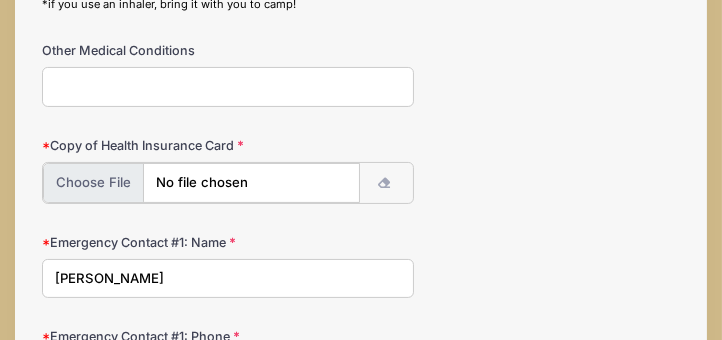 click at bounding box center (201, 183) 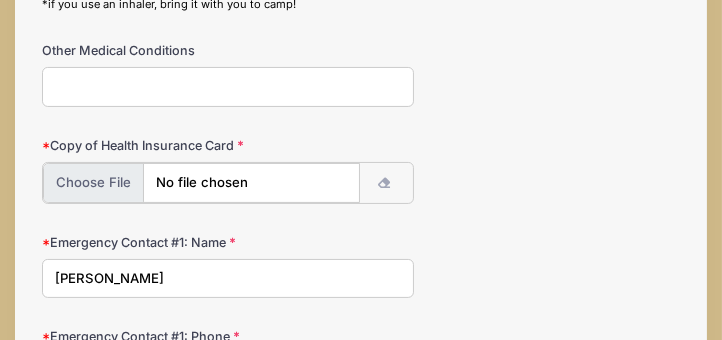 type on "C:\fakepath\bcbs ID_card_download (1).pdf" 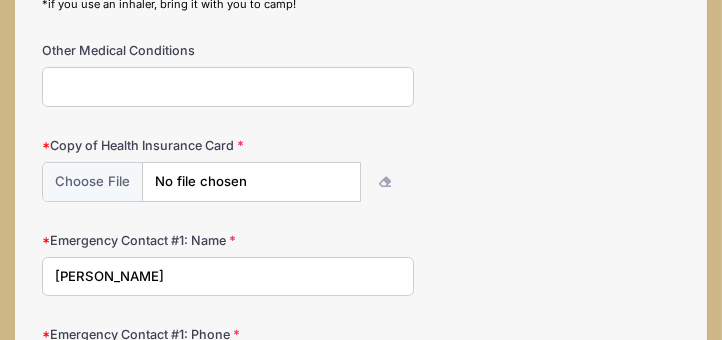 click on "Hannah Lopez" at bounding box center [228, 277] 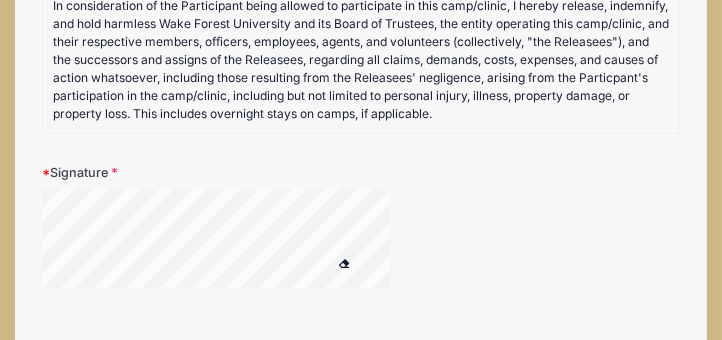 scroll, scrollTop: 1005, scrollLeft: 0, axis: vertical 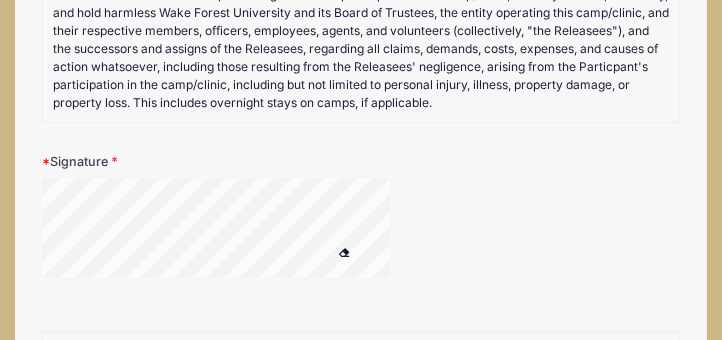 click at bounding box center [345, 252] 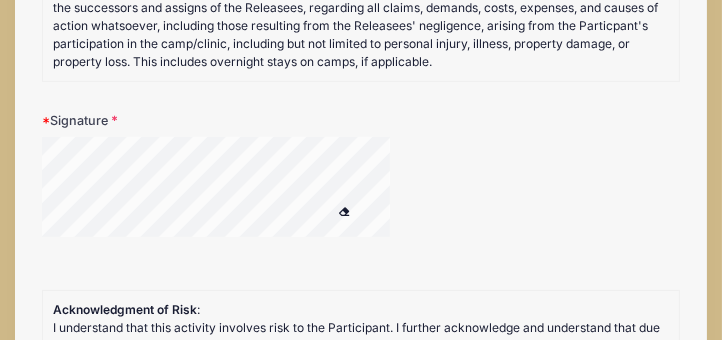 scroll, scrollTop: 1086, scrollLeft: 0, axis: vertical 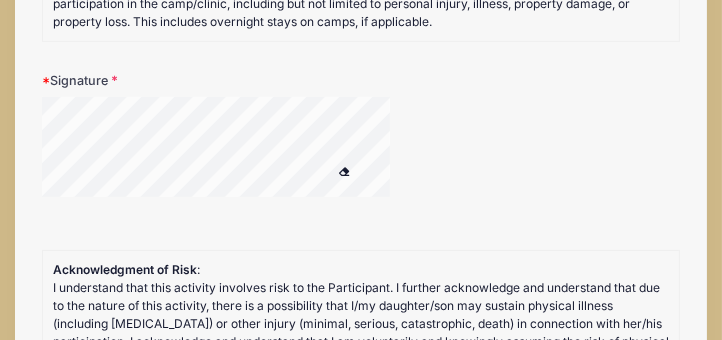 click at bounding box center (345, 171) 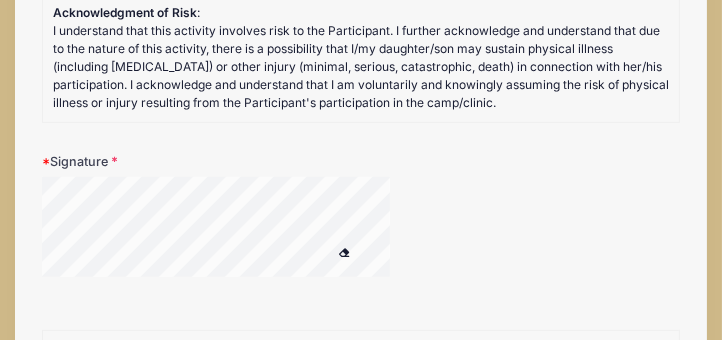 scroll, scrollTop: 1365, scrollLeft: 0, axis: vertical 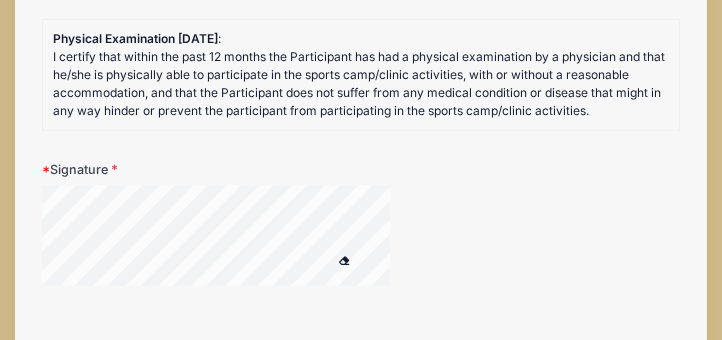 click at bounding box center (345, 260) 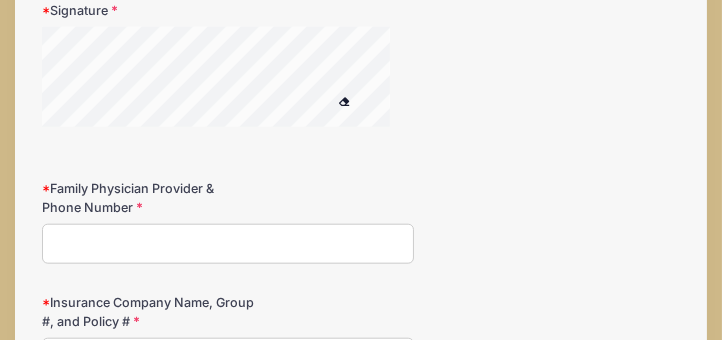 scroll, scrollTop: 2246, scrollLeft: 0, axis: vertical 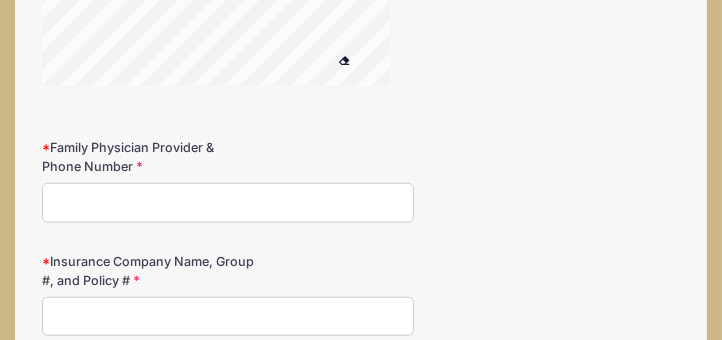 click on "Family Physician Provider & Phone Number" at bounding box center (228, 203) 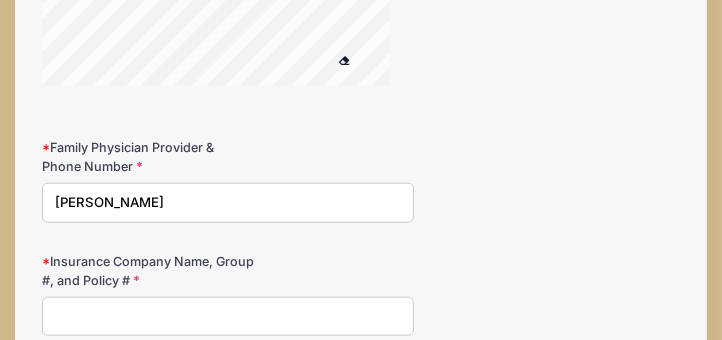 scroll, scrollTop: 2377, scrollLeft: 0, axis: vertical 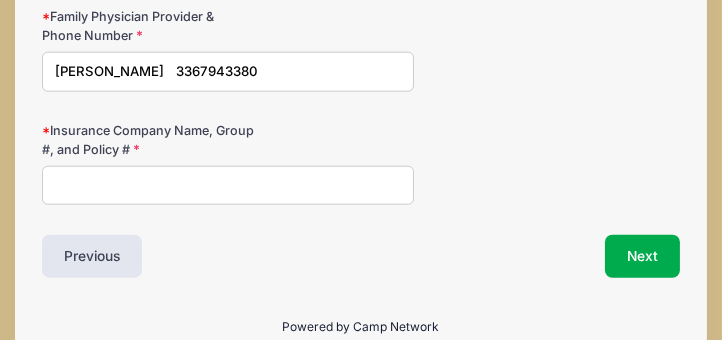 click on "Dr Armentrout   3367943380" at bounding box center (228, 72) 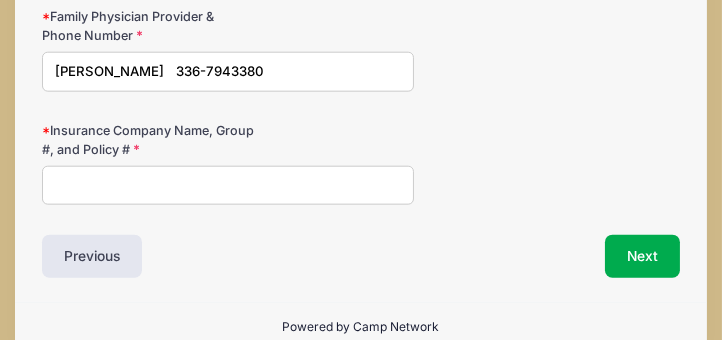 click on "Dr Armentrout   336-7943380" at bounding box center (228, 72) 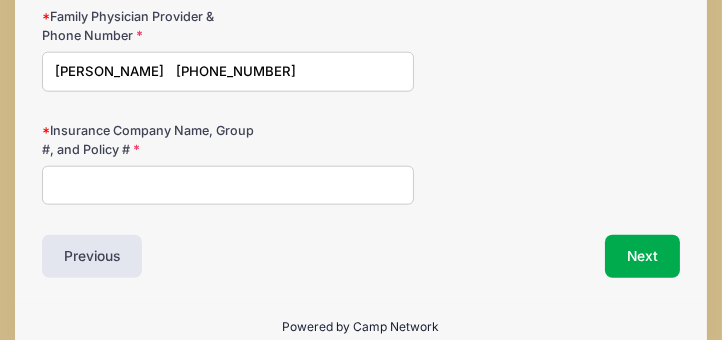 type on "Dr Armentrout   336-794-3380" 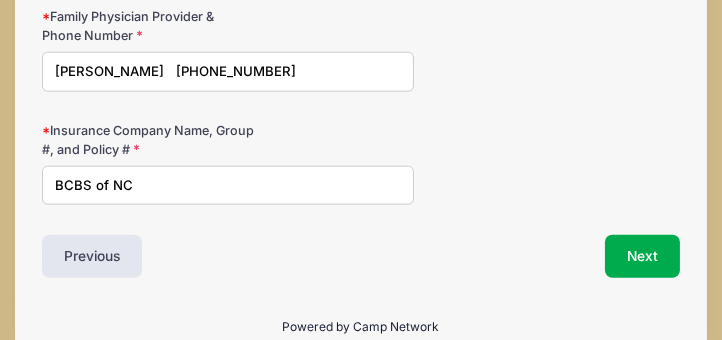 click on "BCBS of NC" at bounding box center (228, 186) 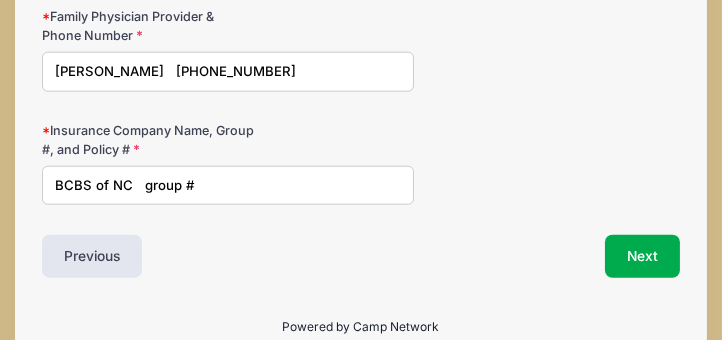 click on "BCBS of NC   group #" at bounding box center (228, 186) 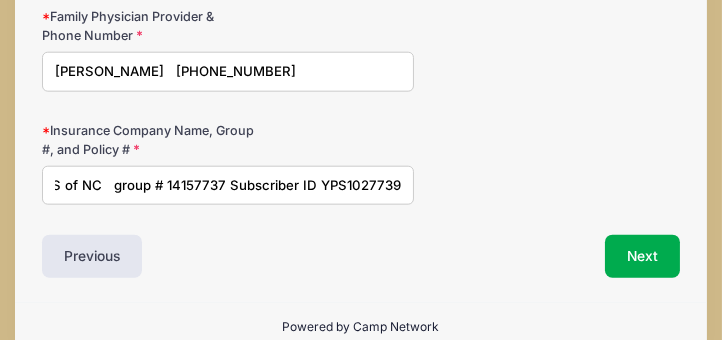 scroll, scrollTop: 0, scrollLeft: 39, axis: horizontal 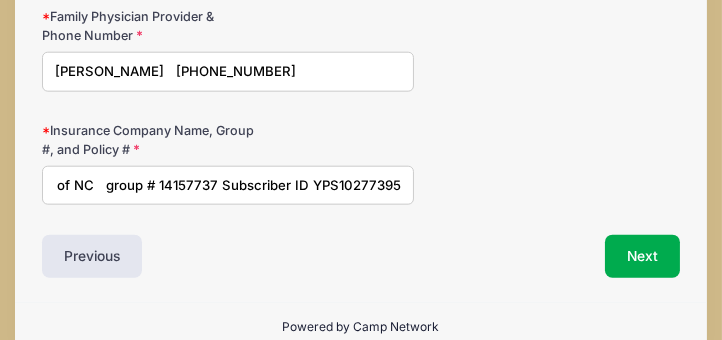 click on "BCBS of NC   group # 14157737 Subscriber ID YPS102773958" at bounding box center (228, 186) 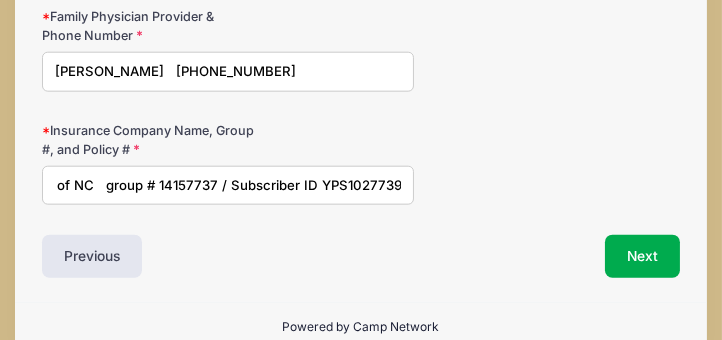 click on "BCBS of NC   group # 14157737 / Subscriber ID YPS102773958" at bounding box center (228, 186) 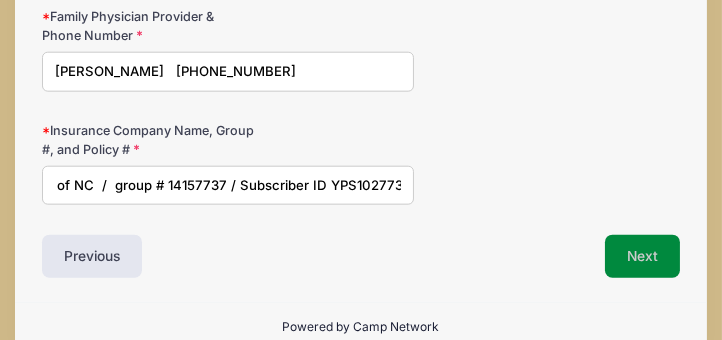 type on "BCBS of NC  /  group # 14157737 / Subscriber ID YPS102773958" 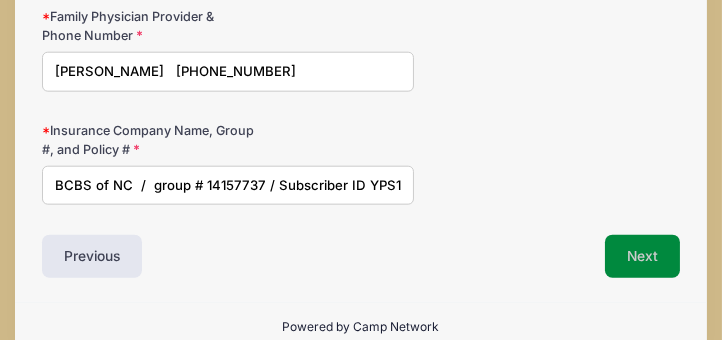 click on "Next" at bounding box center [642, 256] 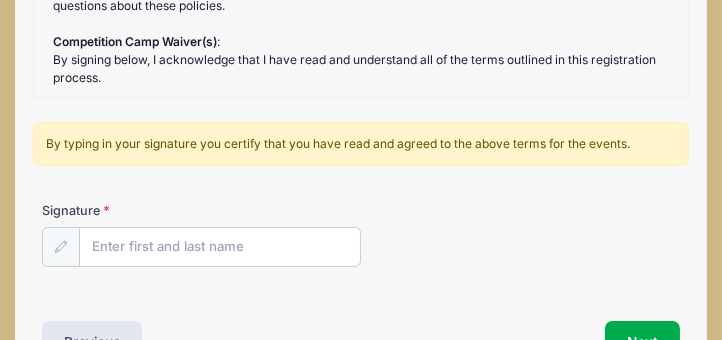 scroll, scrollTop: 63, scrollLeft: 0, axis: vertical 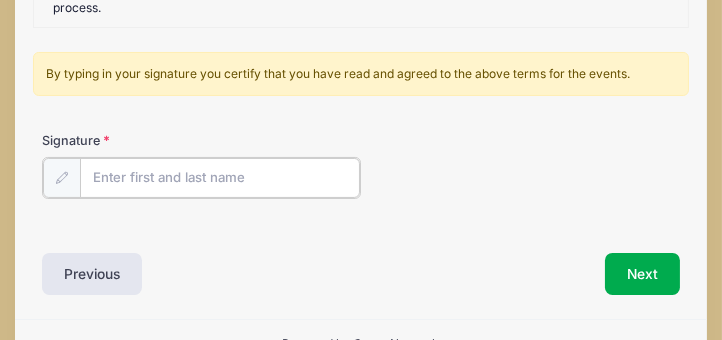 click on "Signature" at bounding box center [220, 178] 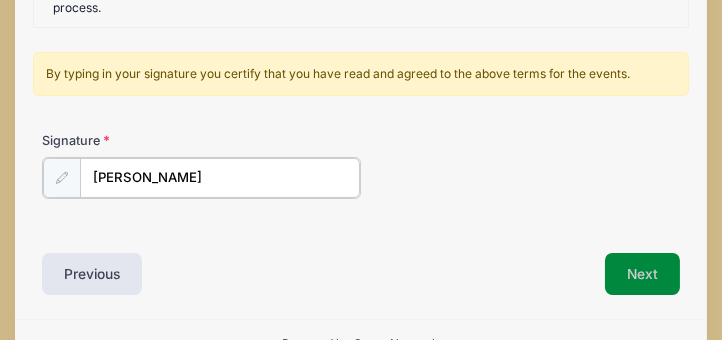 type on "Danika Speer" 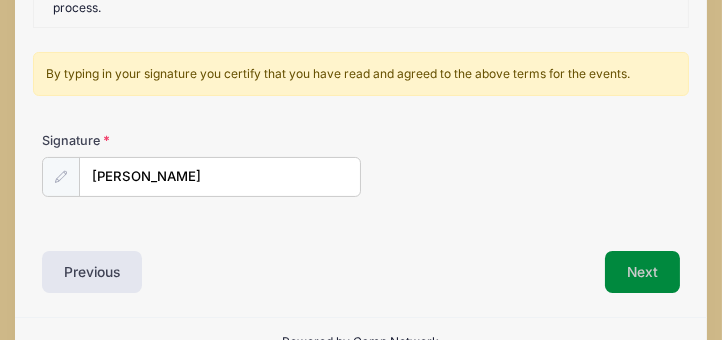 click on "Next" at bounding box center [642, 272] 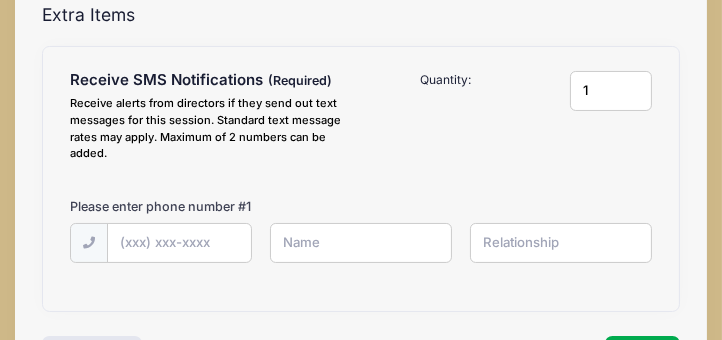 scroll, scrollTop: 279, scrollLeft: 0, axis: vertical 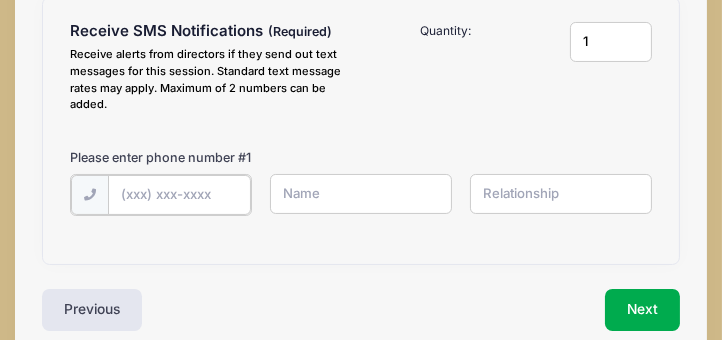 click at bounding box center [0, 0] 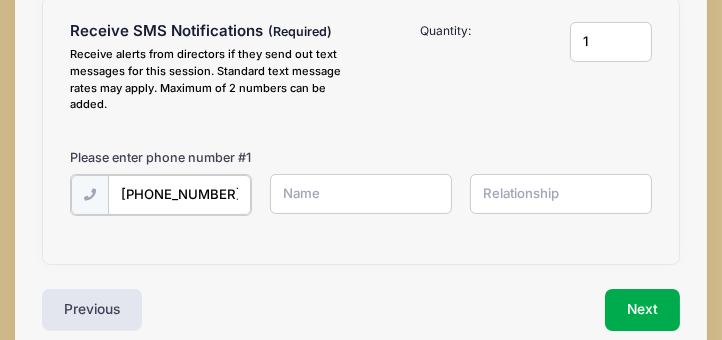 type on "(336) 422-3544" 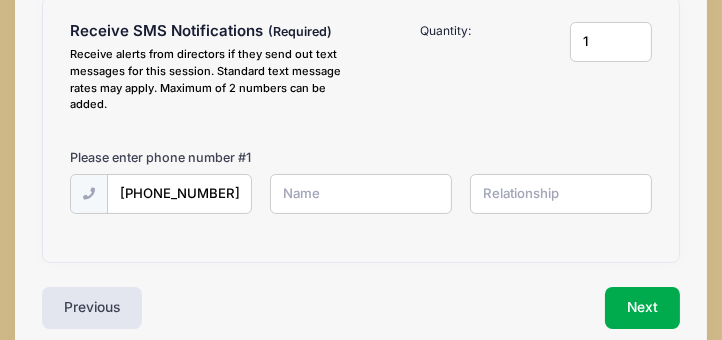 click at bounding box center [0, 0] 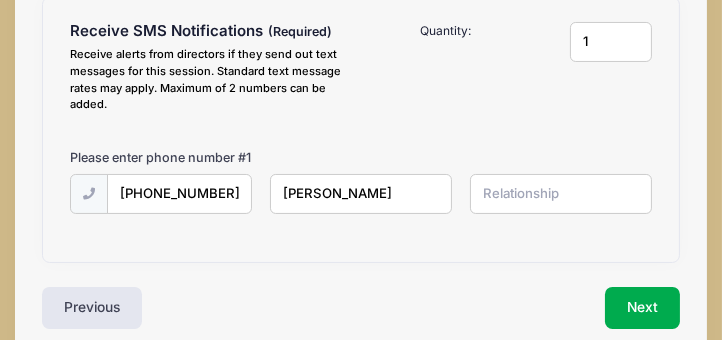 click on "Danika" at bounding box center [0, 0] 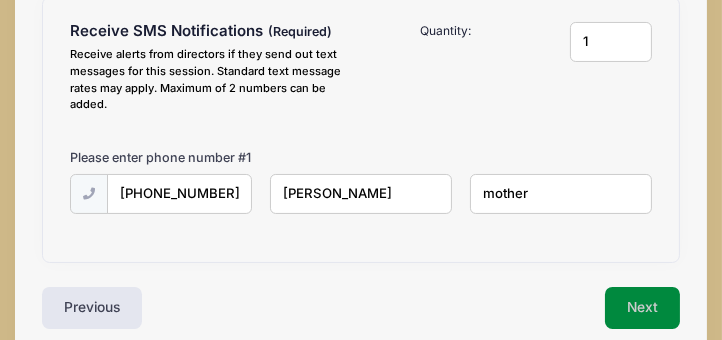 type on "mother" 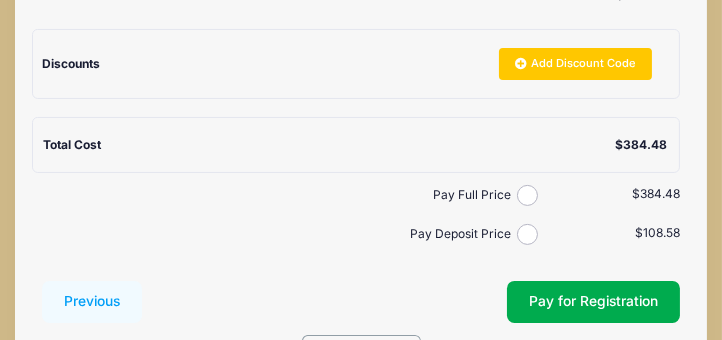 scroll, scrollTop: 560, scrollLeft: 0, axis: vertical 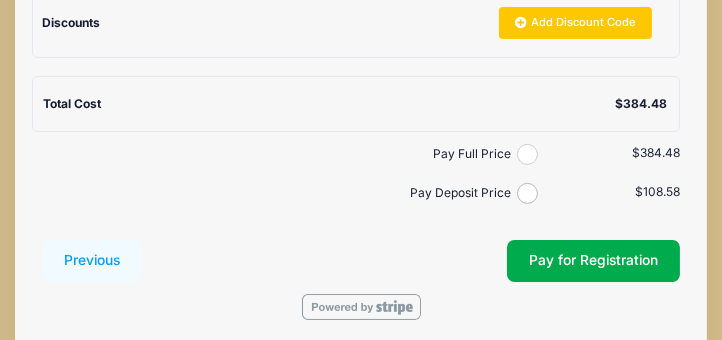 click on "Pay Full Price" at bounding box center [527, 154] 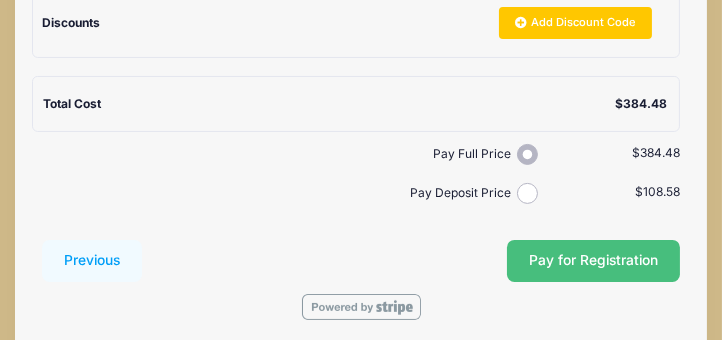 click on "Pay for Registration" at bounding box center [593, 260] 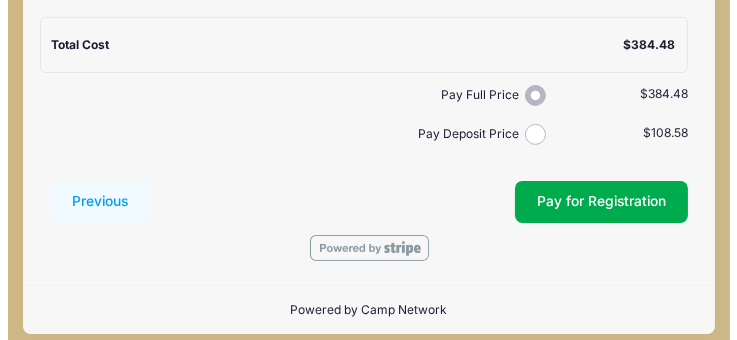 scroll, scrollTop: 617, scrollLeft: 0, axis: vertical 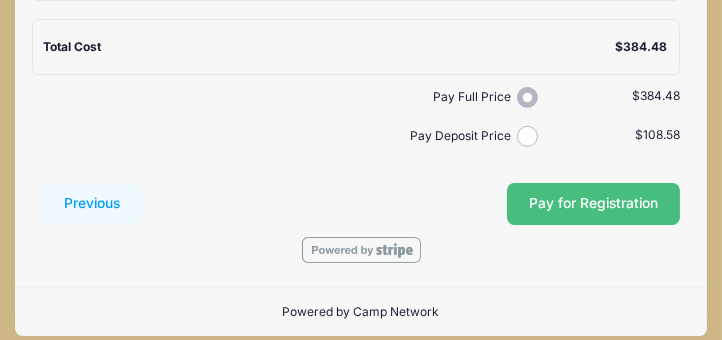click on "Pay for Registration" at bounding box center [593, 204] 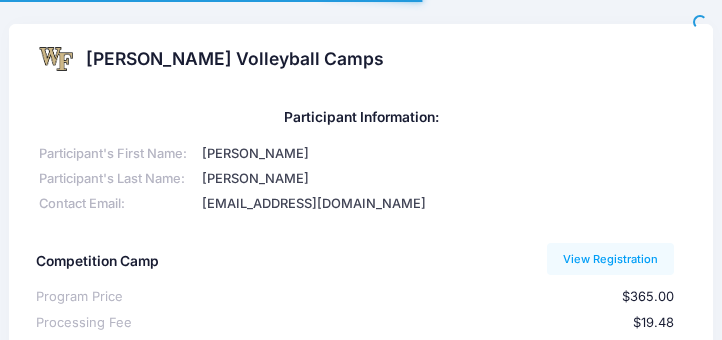 scroll, scrollTop: 0, scrollLeft: 0, axis: both 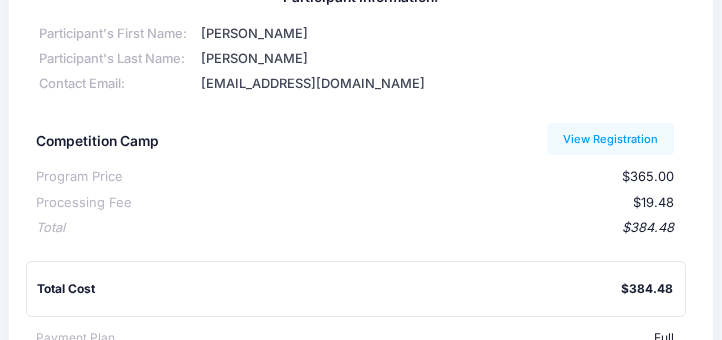 drag, startPoint x: 733, startPoint y: 326, endPoint x: 259, endPoint y: 251, distance: 479.89685 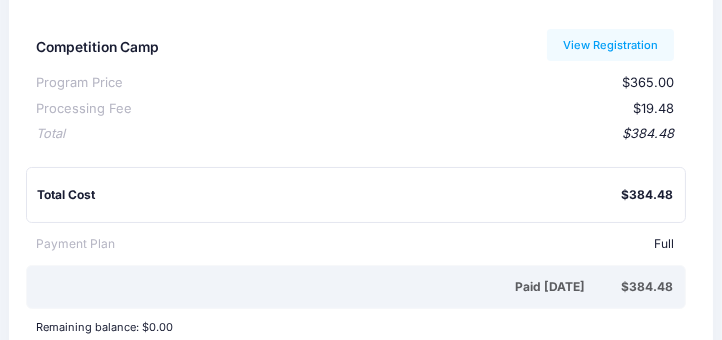 scroll, scrollTop: 239, scrollLeft: 0, axis: vertical 